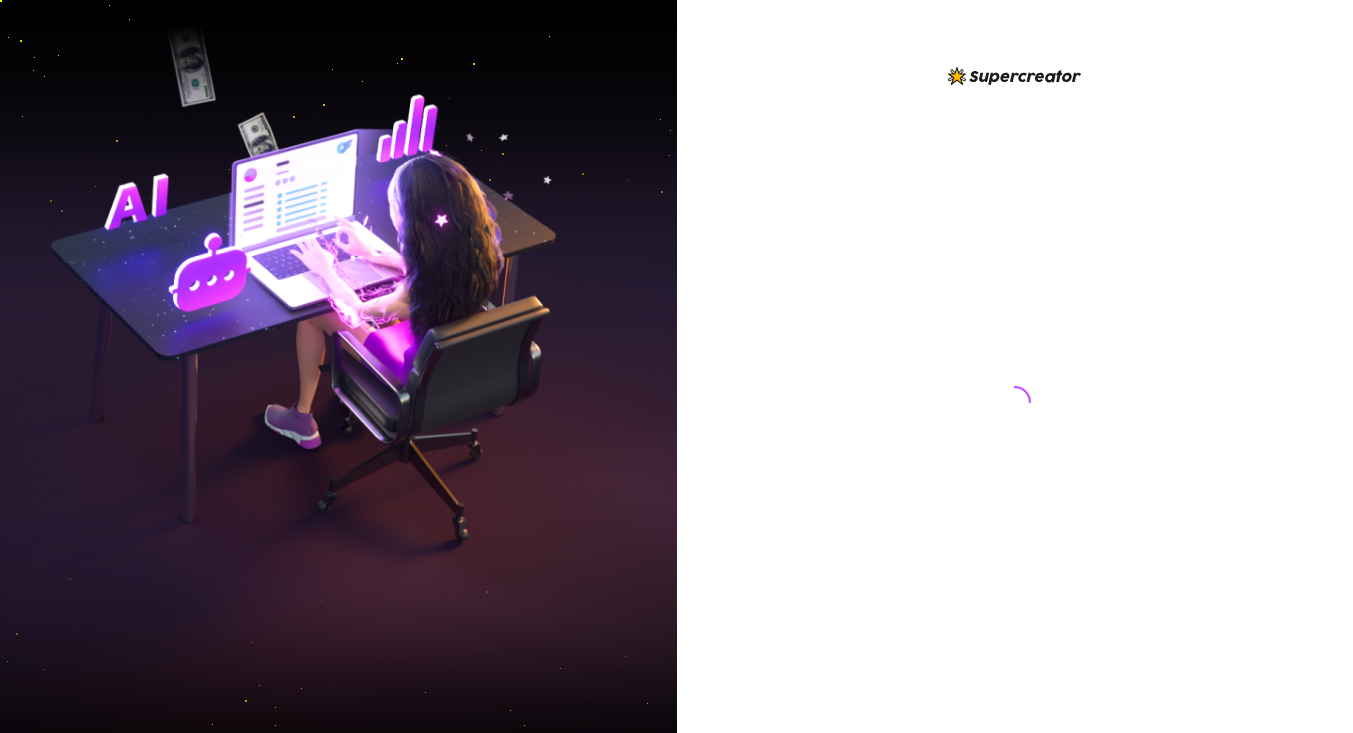 scroll, scrollTop: 0, scrollLeft: 0, axis: both 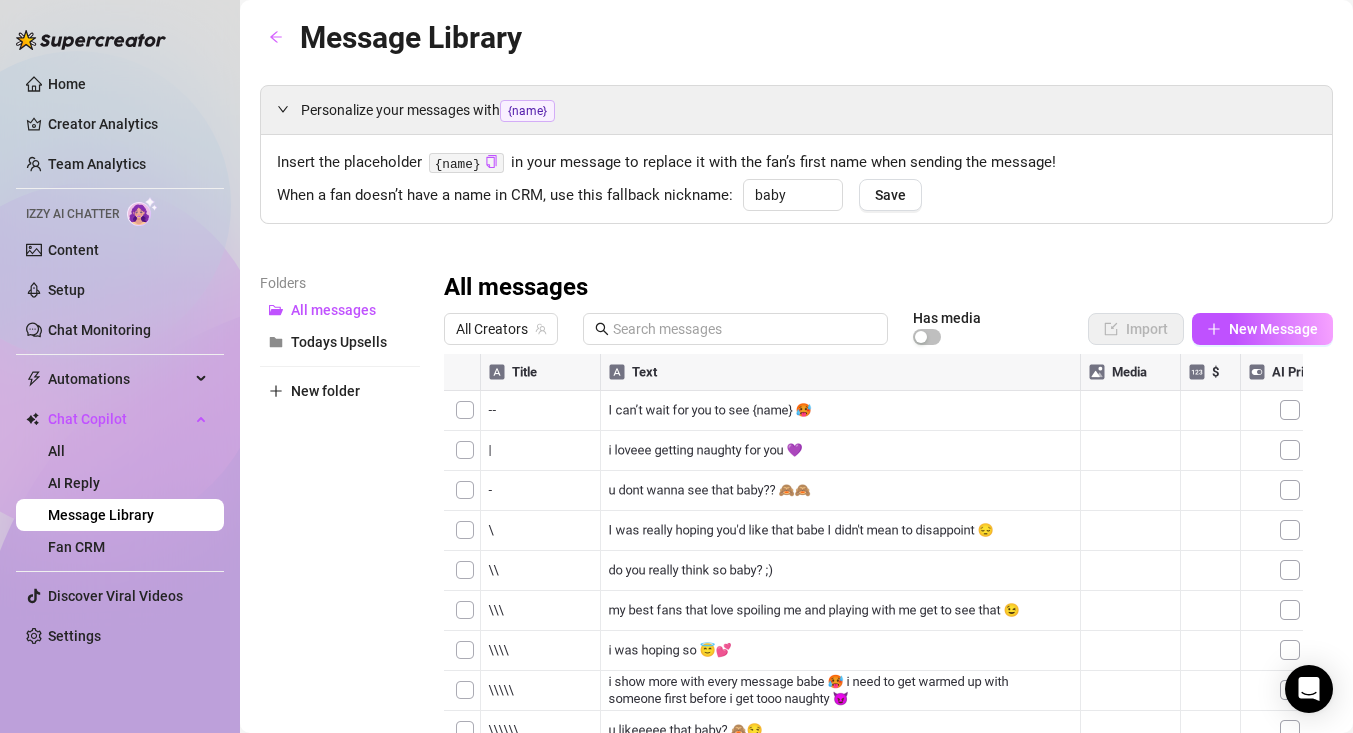 click on "Home Creator Analytics   Team Analytics Izzy AI Chatter Content Setup Chat Monitoring Automations Chat Copilot All AI Reply Message Library Fan CRM Discover Viral Videos Settings" at bounding box center (120, 360) 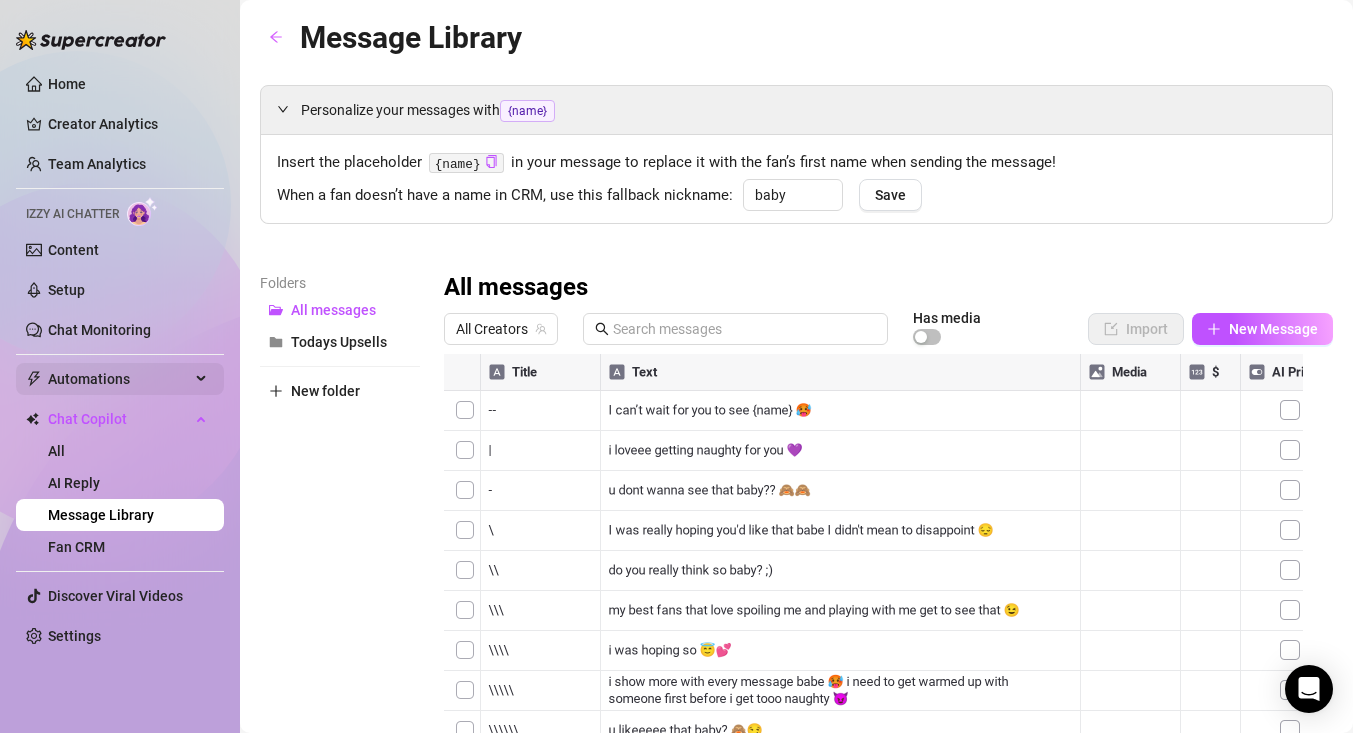 click on "Automations" at bounding box center (119, 379) 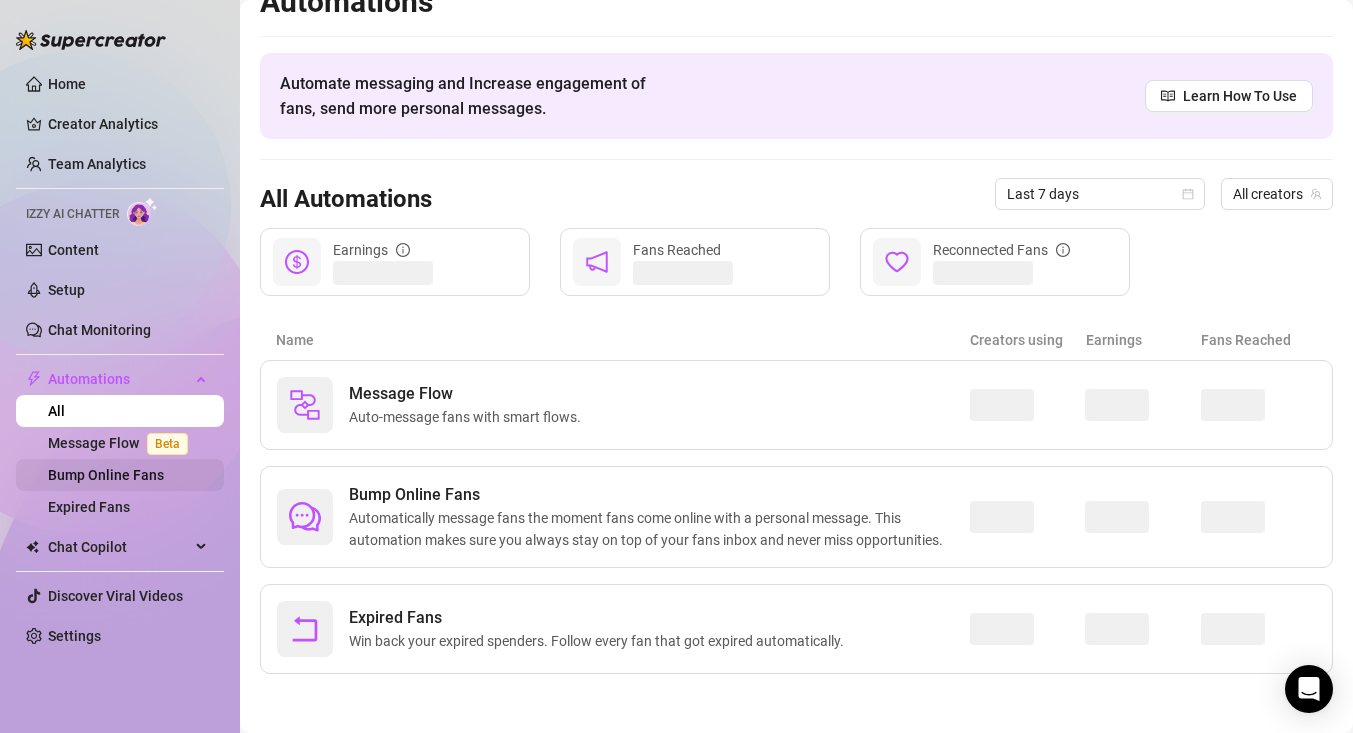 scroll, scrollTop: 32, scrollLeft: 0, axis: vertical 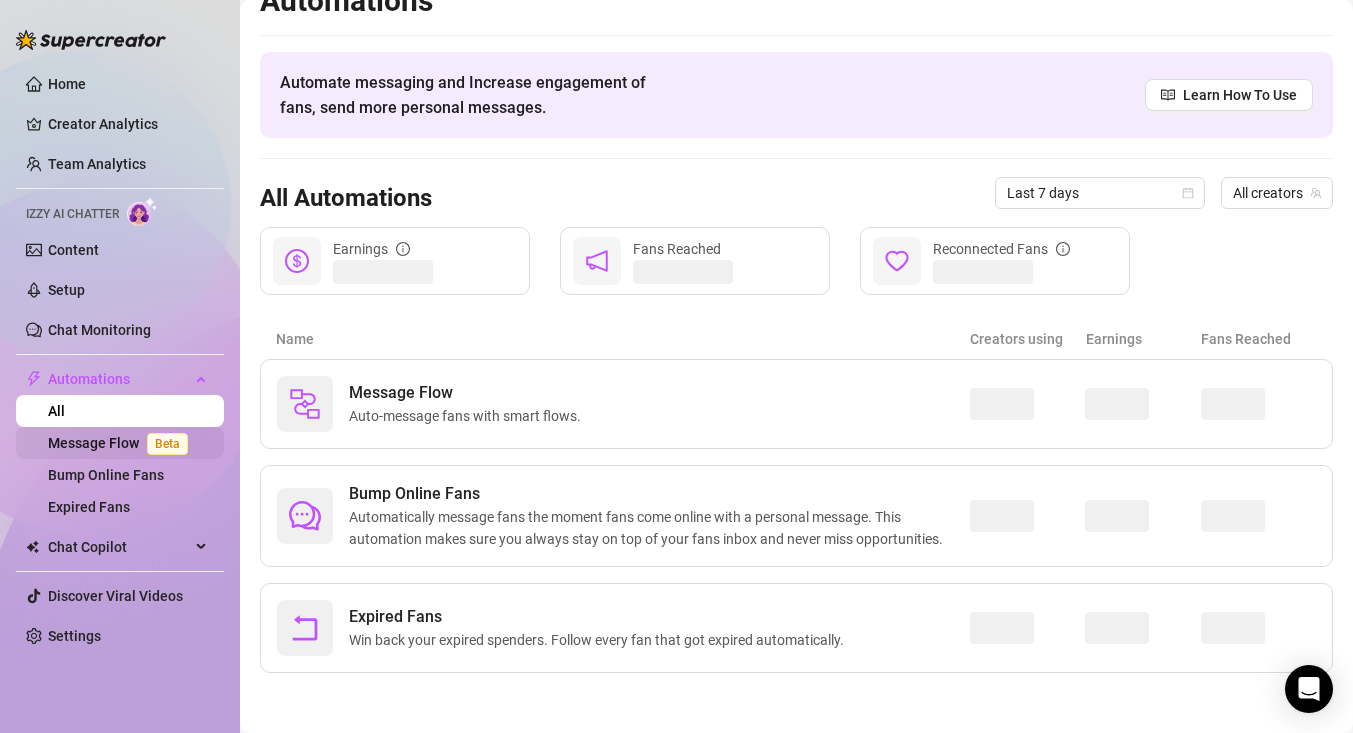 click on "All Message Flow Beta Bump Online Fans Expired Fans" at bounding box center [120, 459] 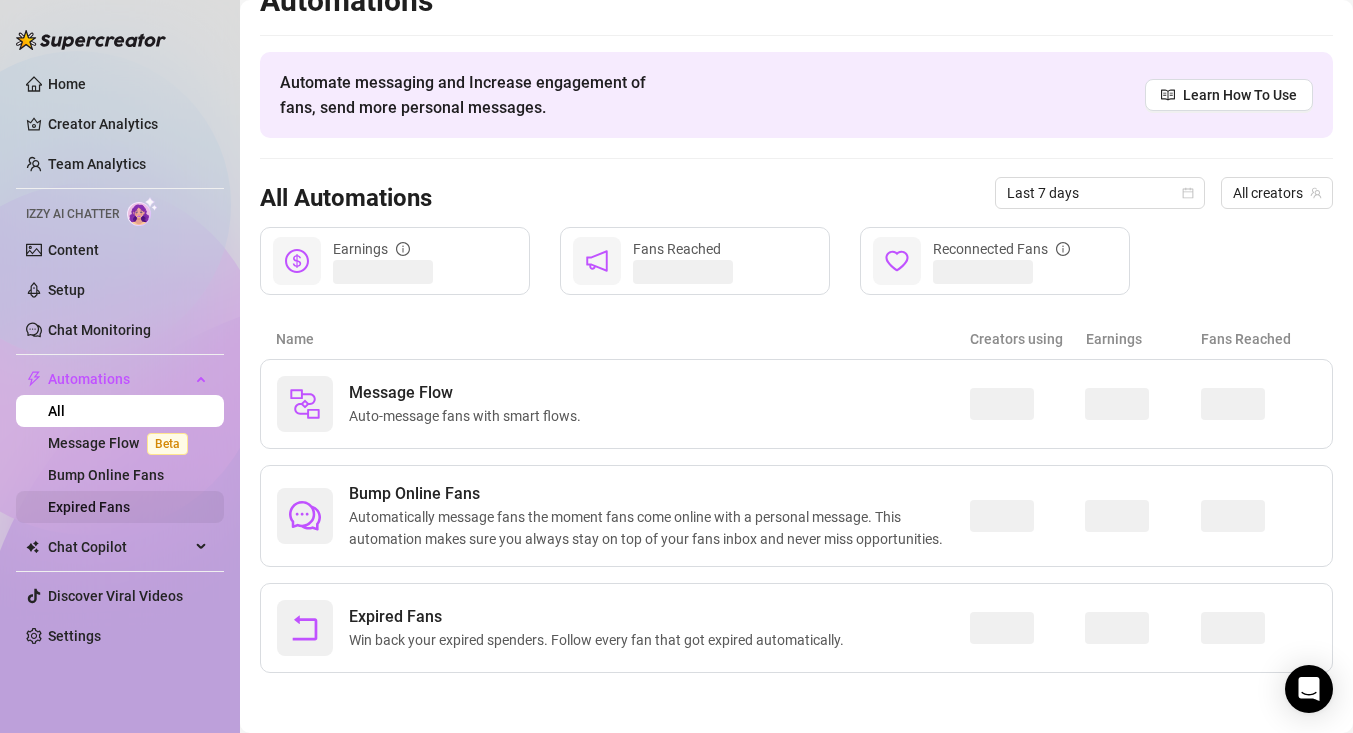 click on "Expired Fans" at bounding box center [89, 507] 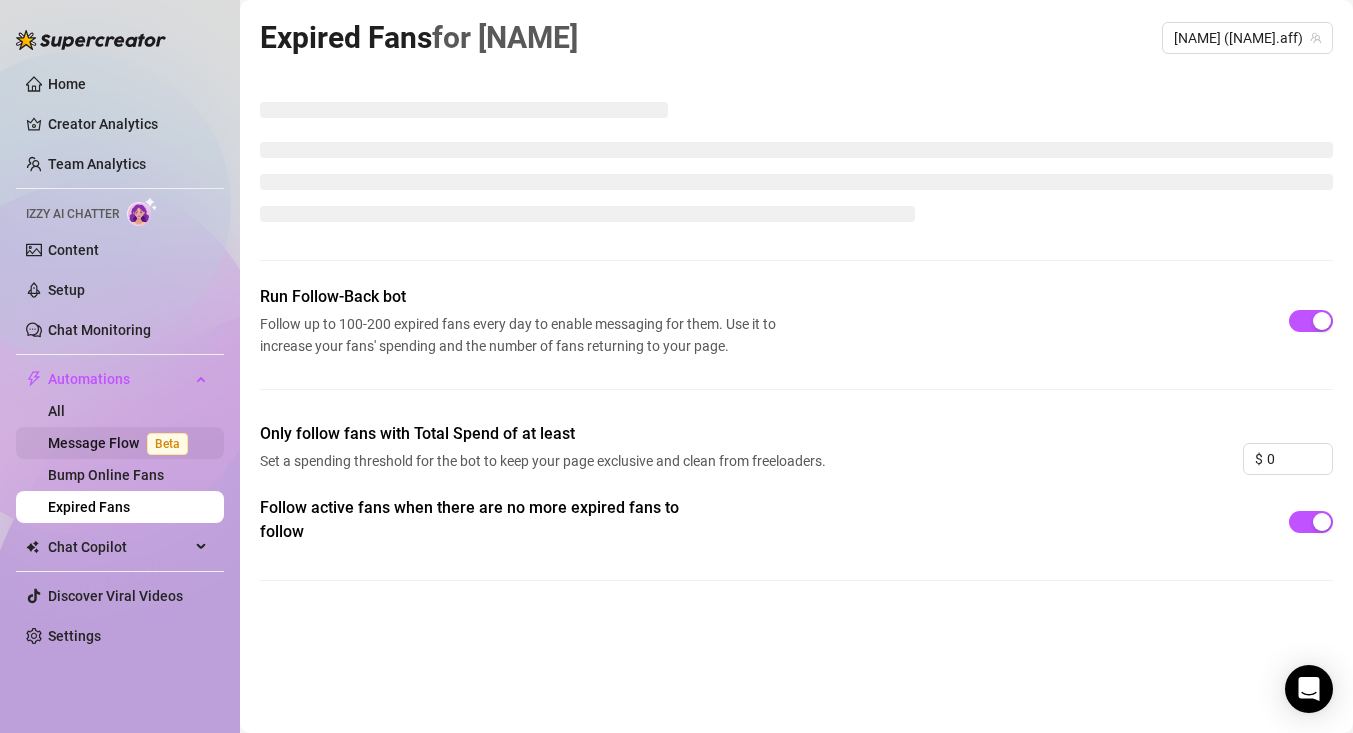 click on "Message Flow Beta" at bounding box center [122, 443] 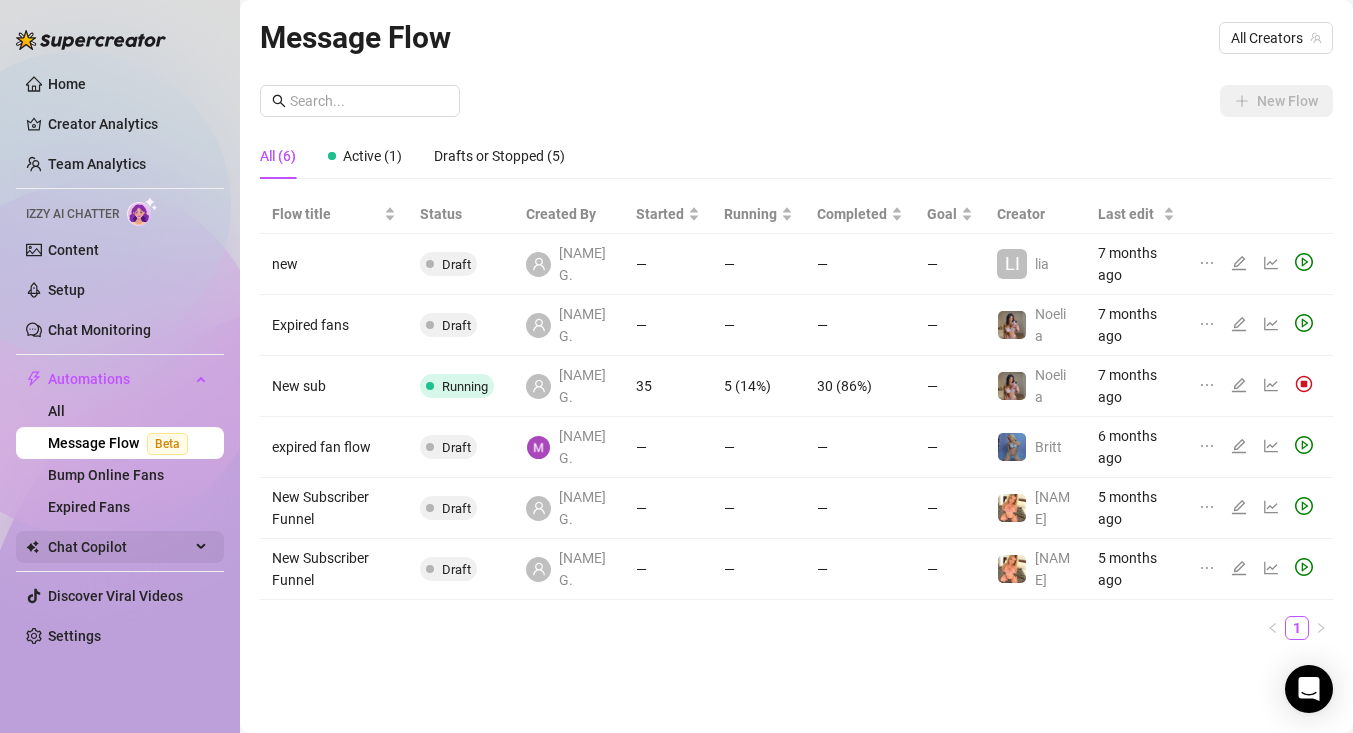 click on "Chat Copilot" at bounding box center [119, 547] 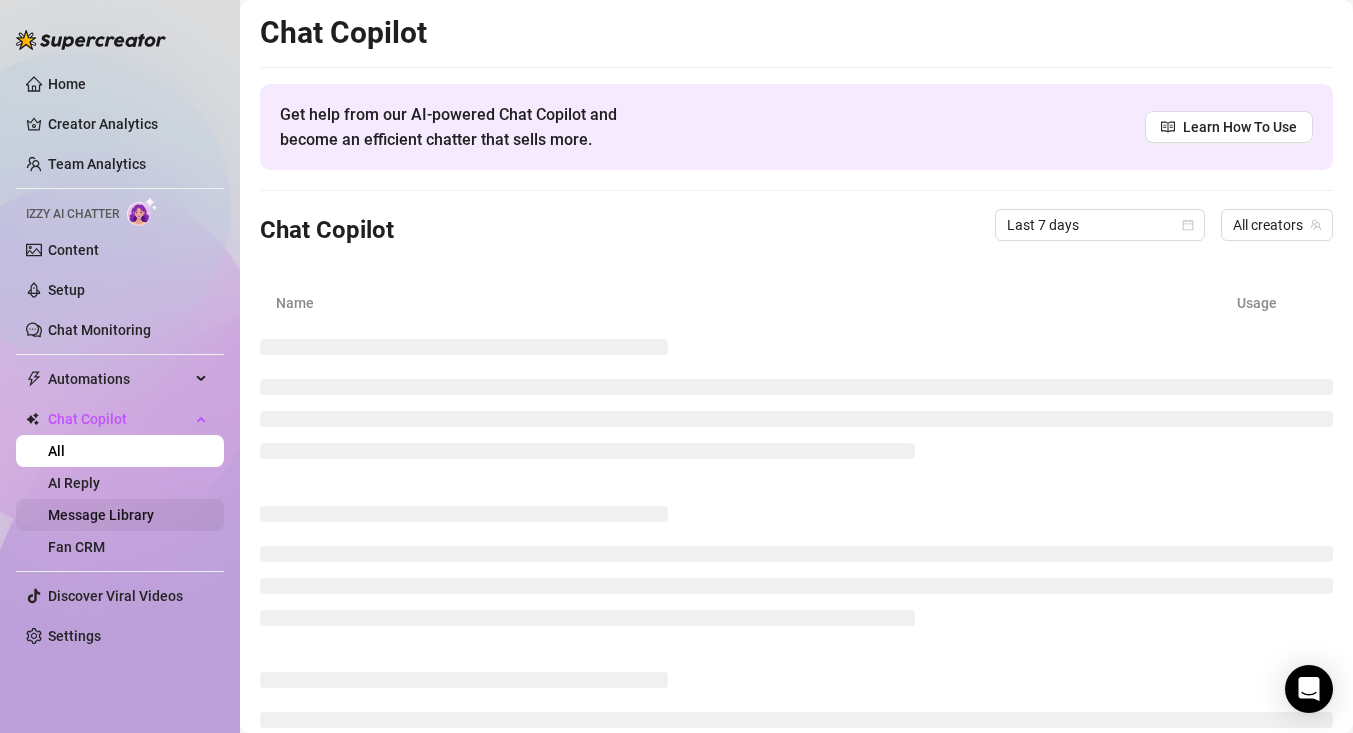 click on "Message Library" at bounding box center (101, 515) 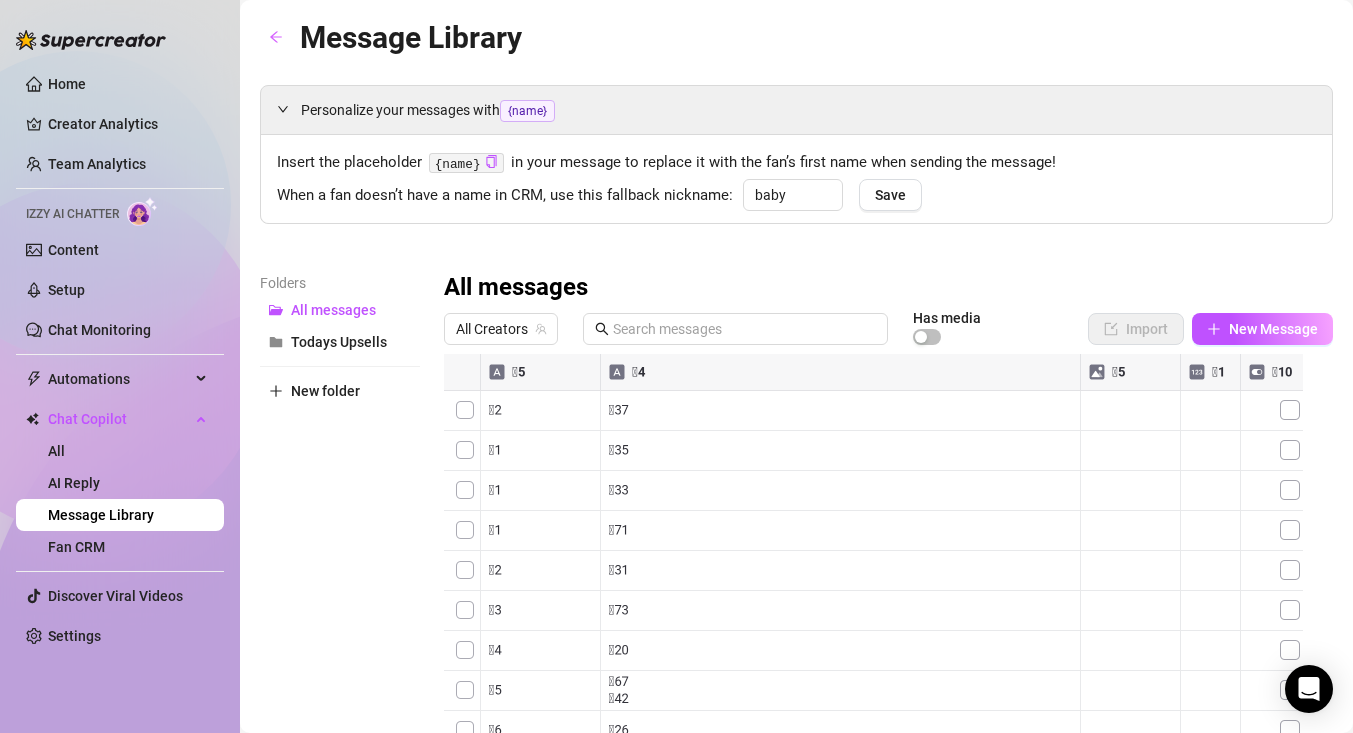 scroll, scrollTop: 127, scrollLeft: 0, axis: vertical 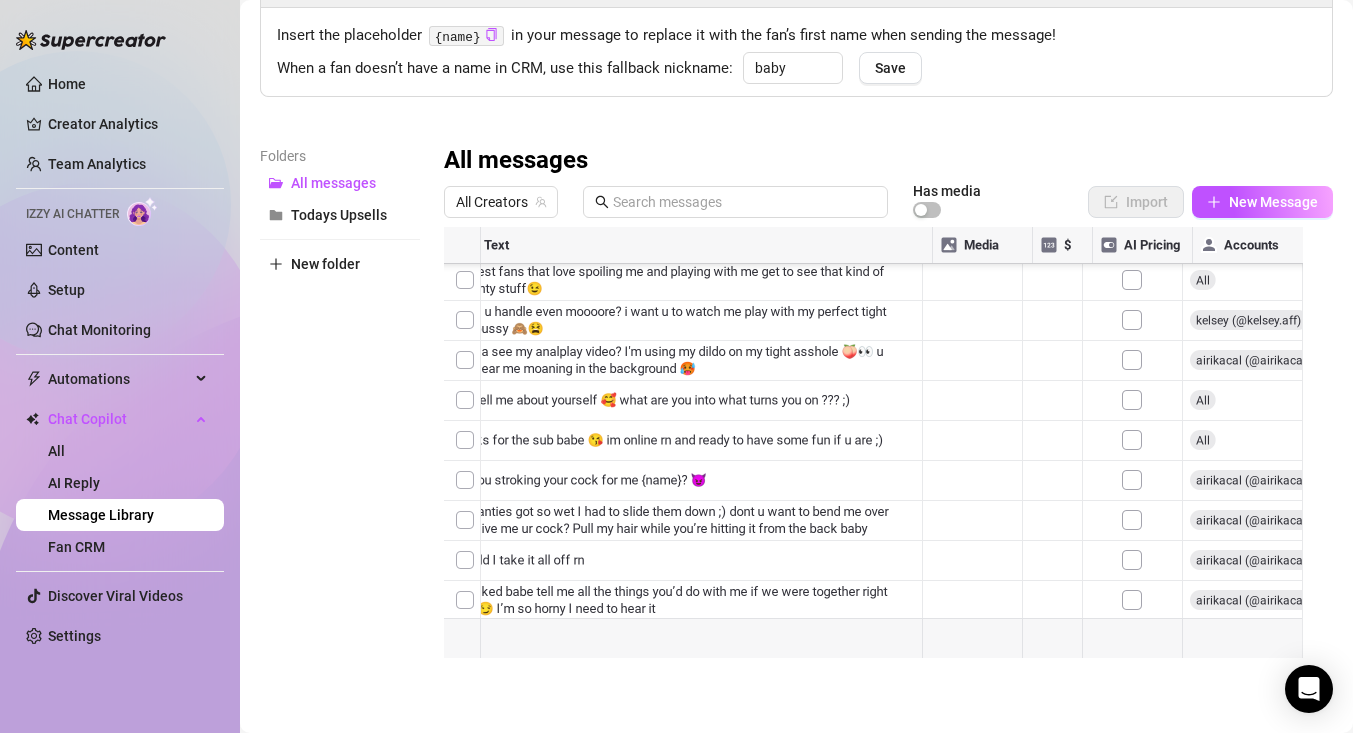 click at bounding box center [881, 450] 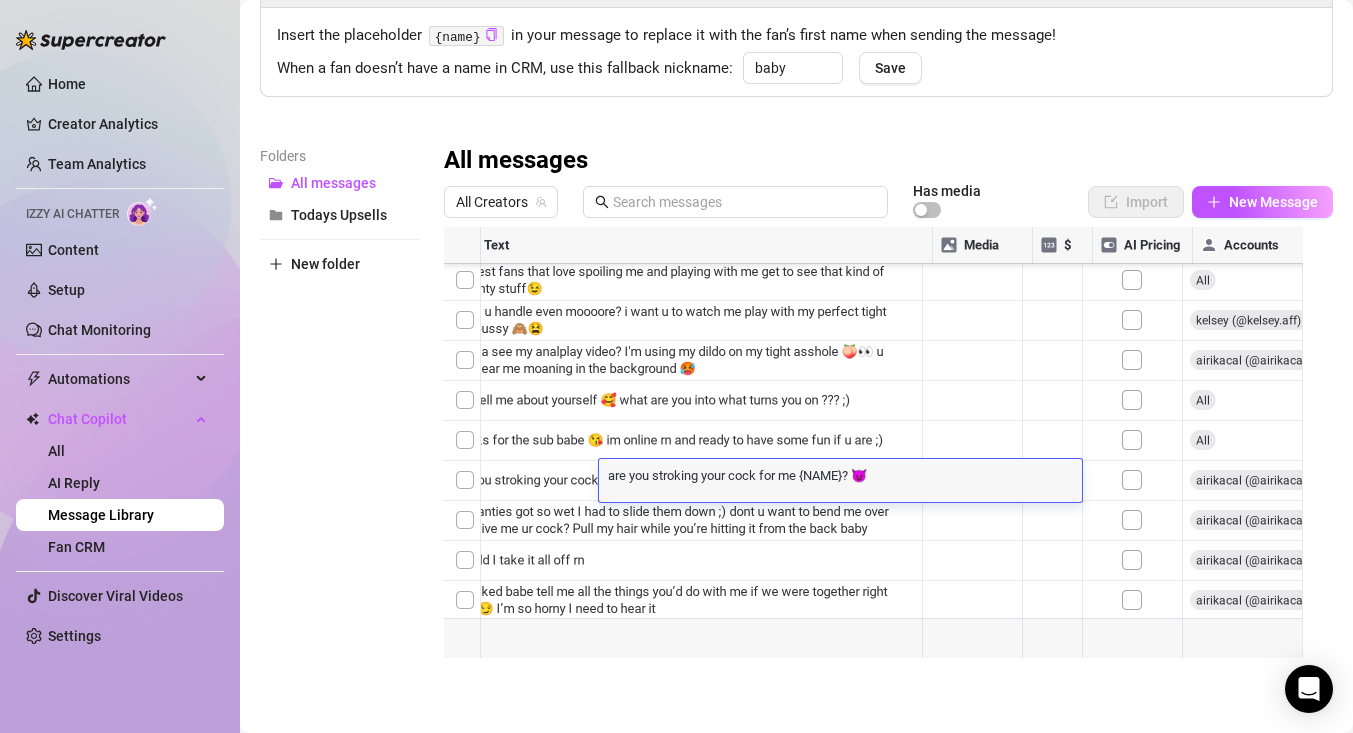 scroll, scrollTop: 0, scrollLeft: 0, axis: both 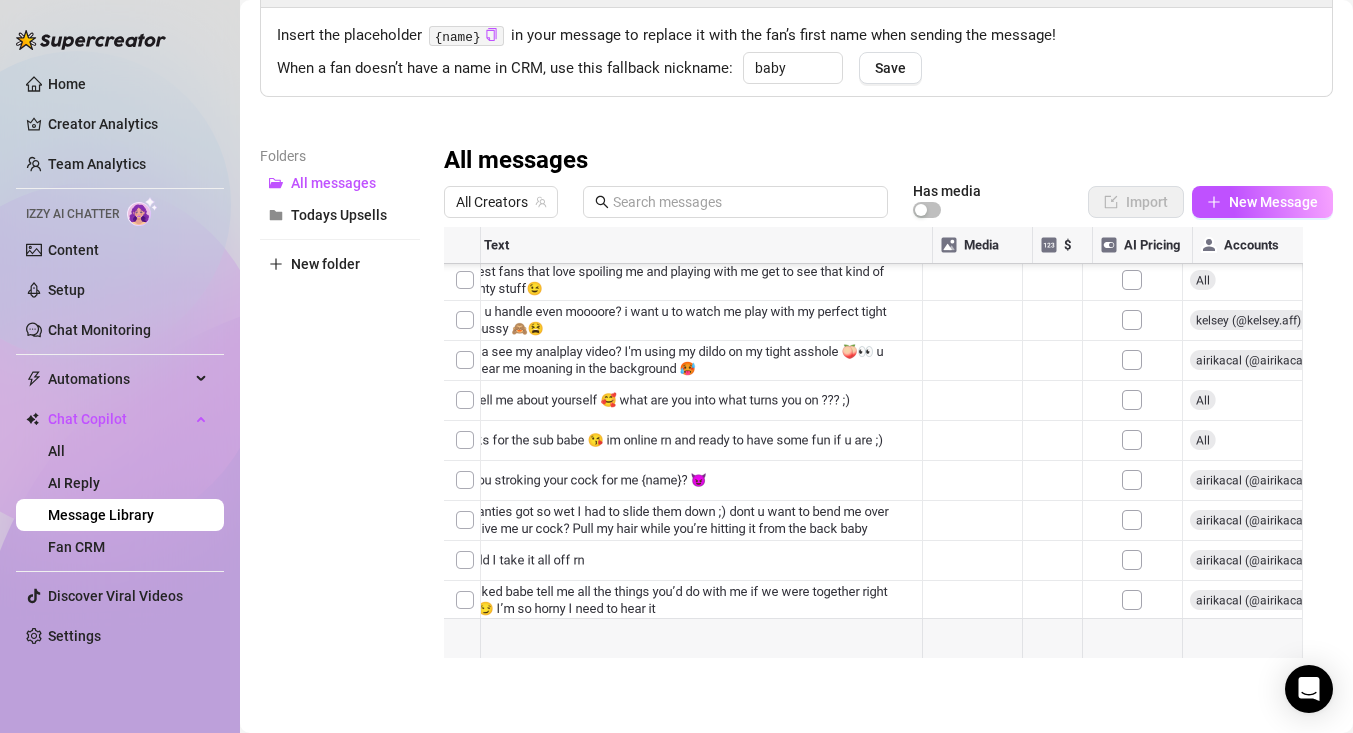 click at bounding box center (881, 450) 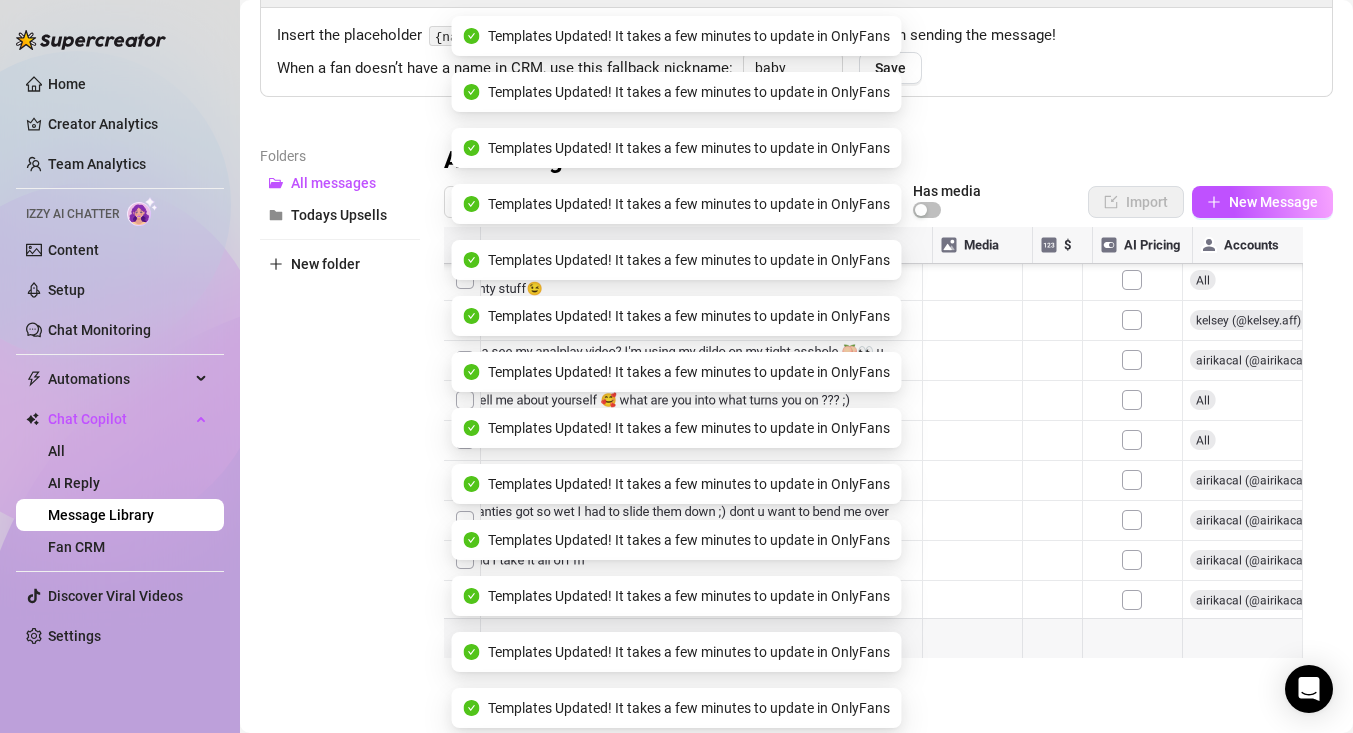 click at bounding box center (881, 450) 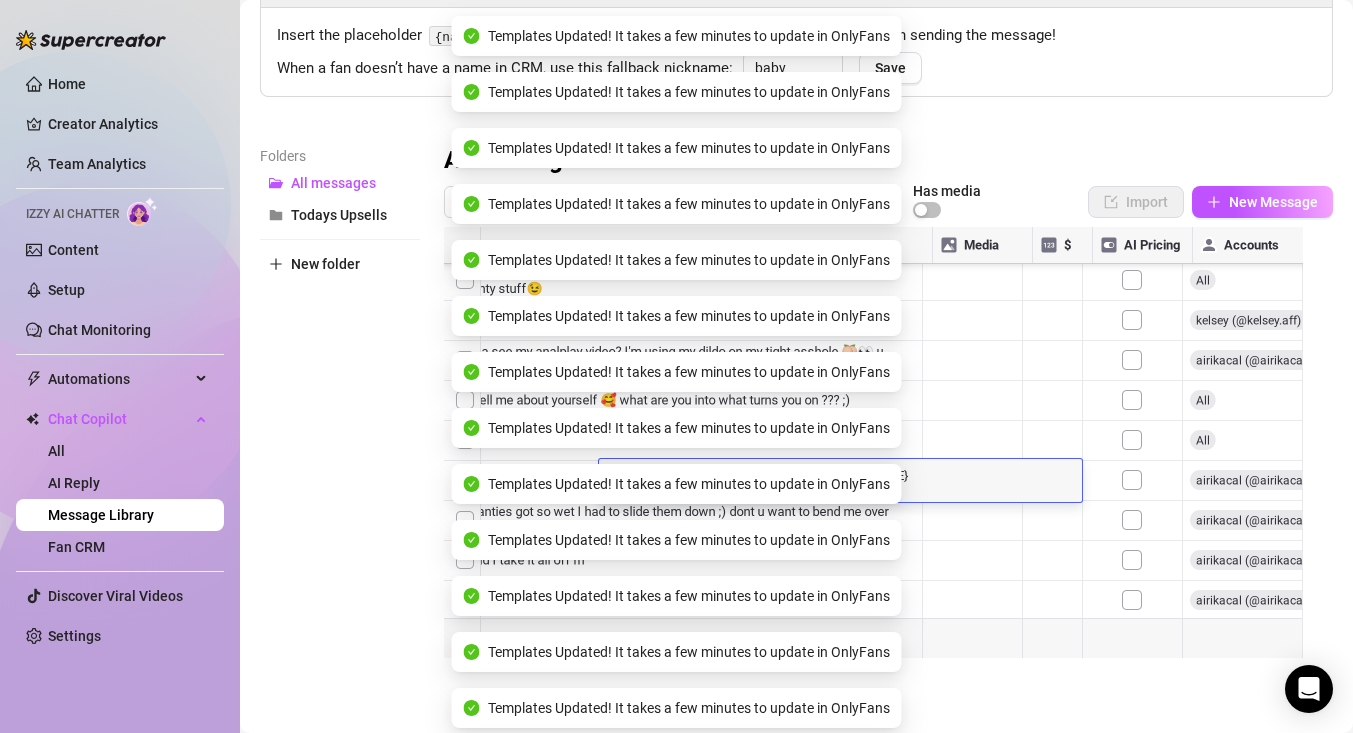 scroll, scrollTop: 0, scrollLeft: 0, axis: both 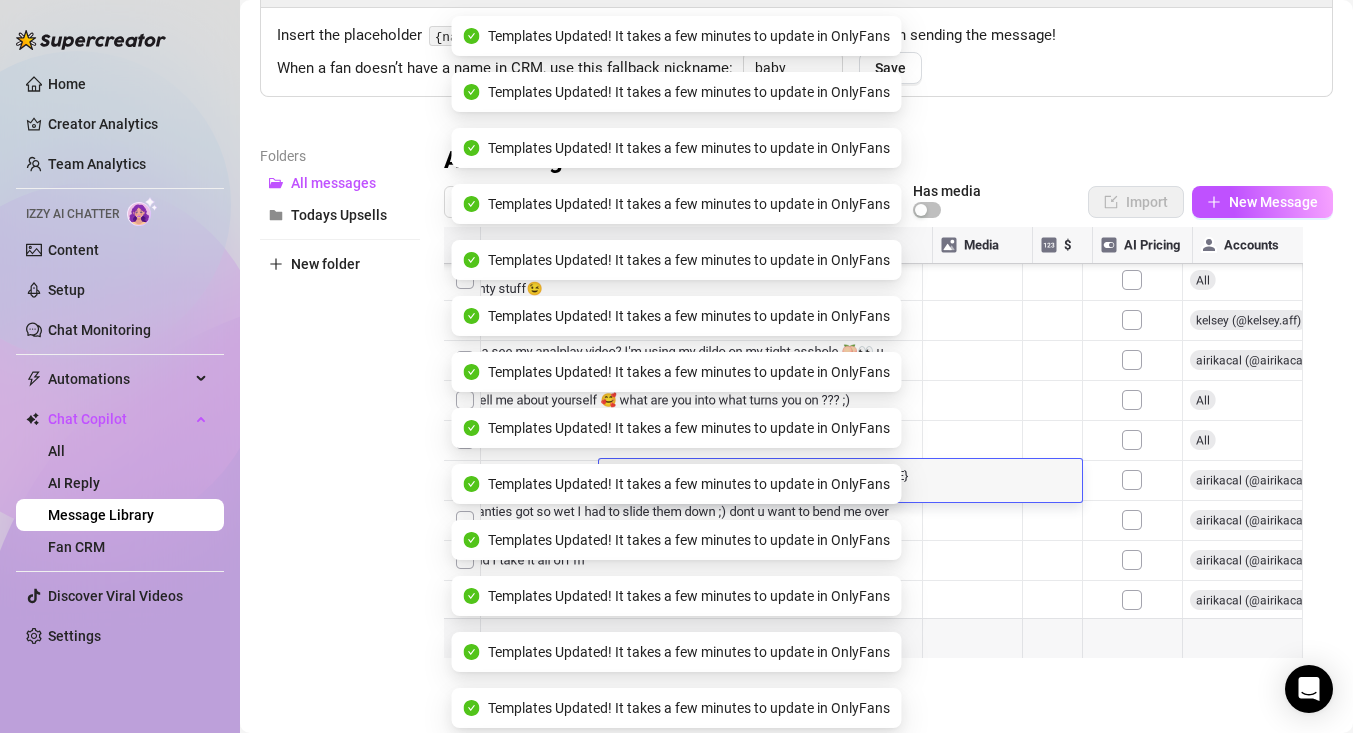 click on "i wanna take my panties off and make u cum {NAME}" at bounding box center [840, 474] 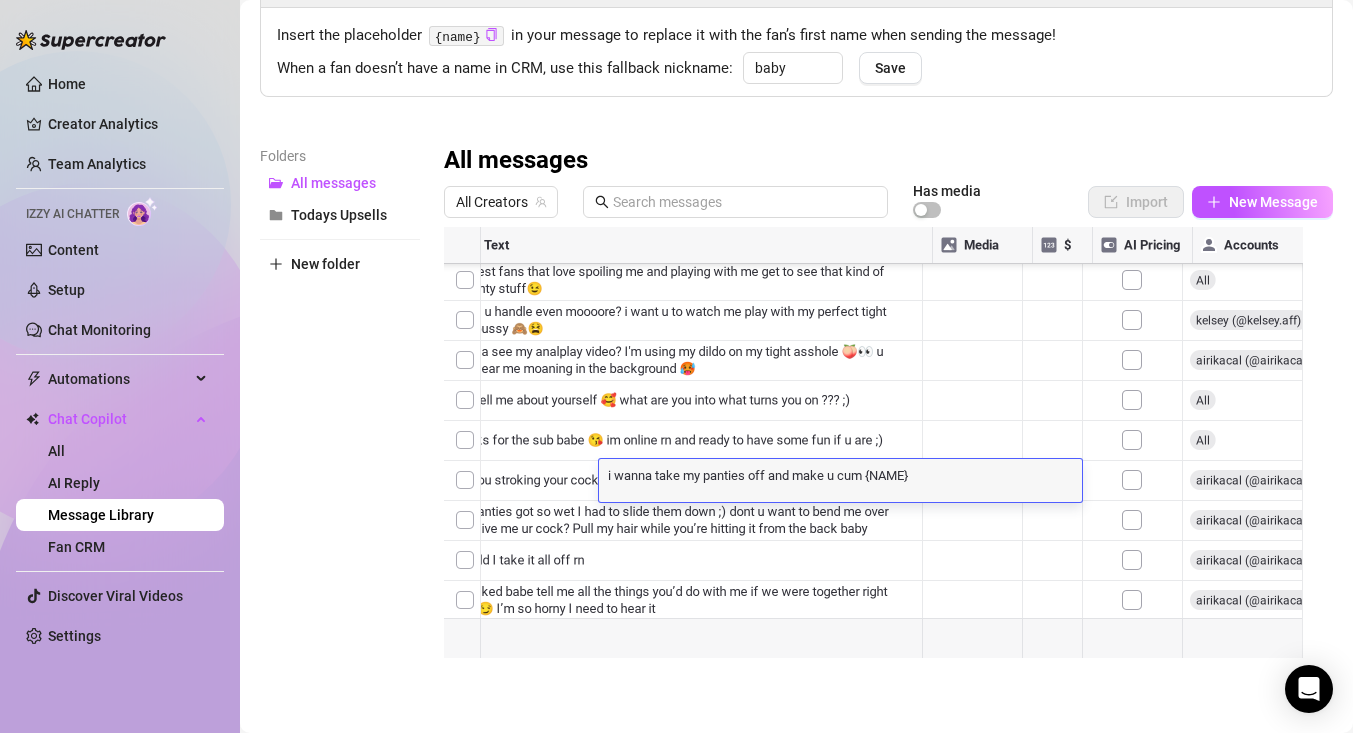 type on "i wanna take my panties off and make u cum {NAME}" 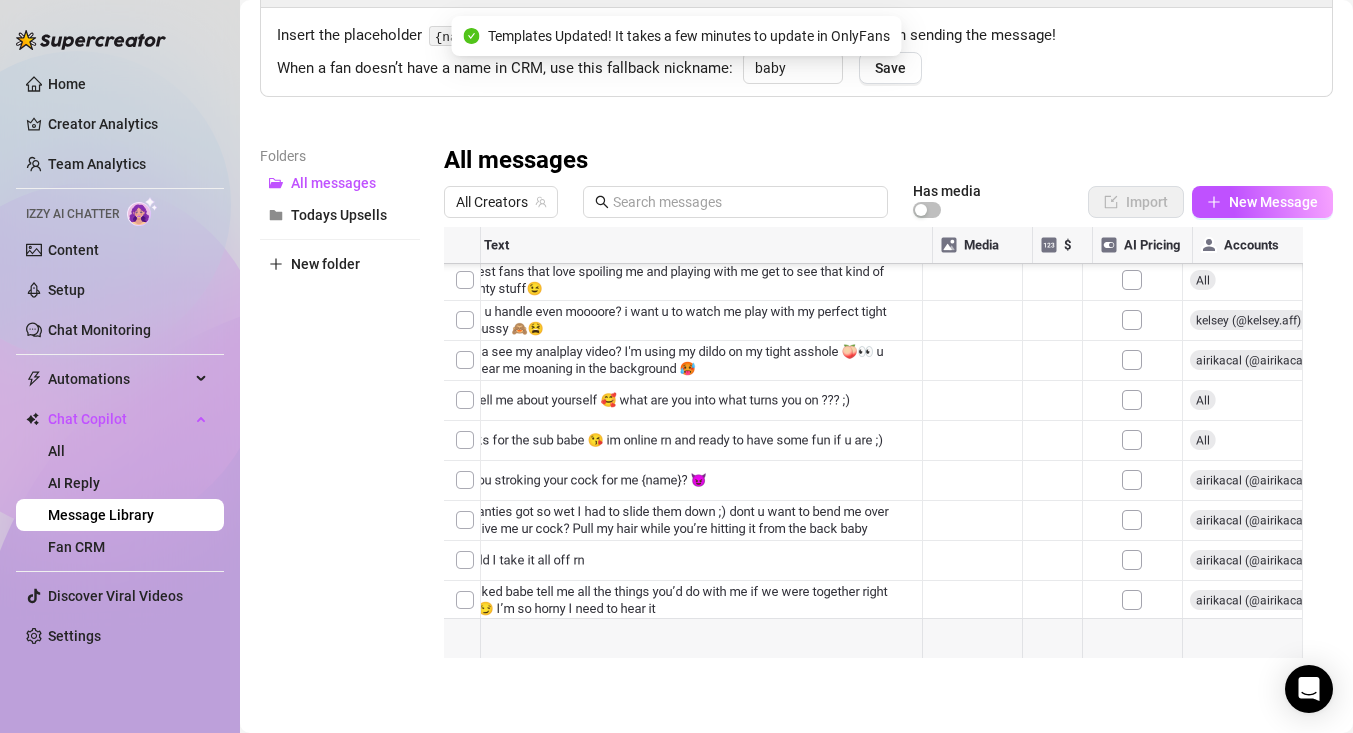 scroll, scrollTop: 851, scrollLeft: 0, axis: vertical 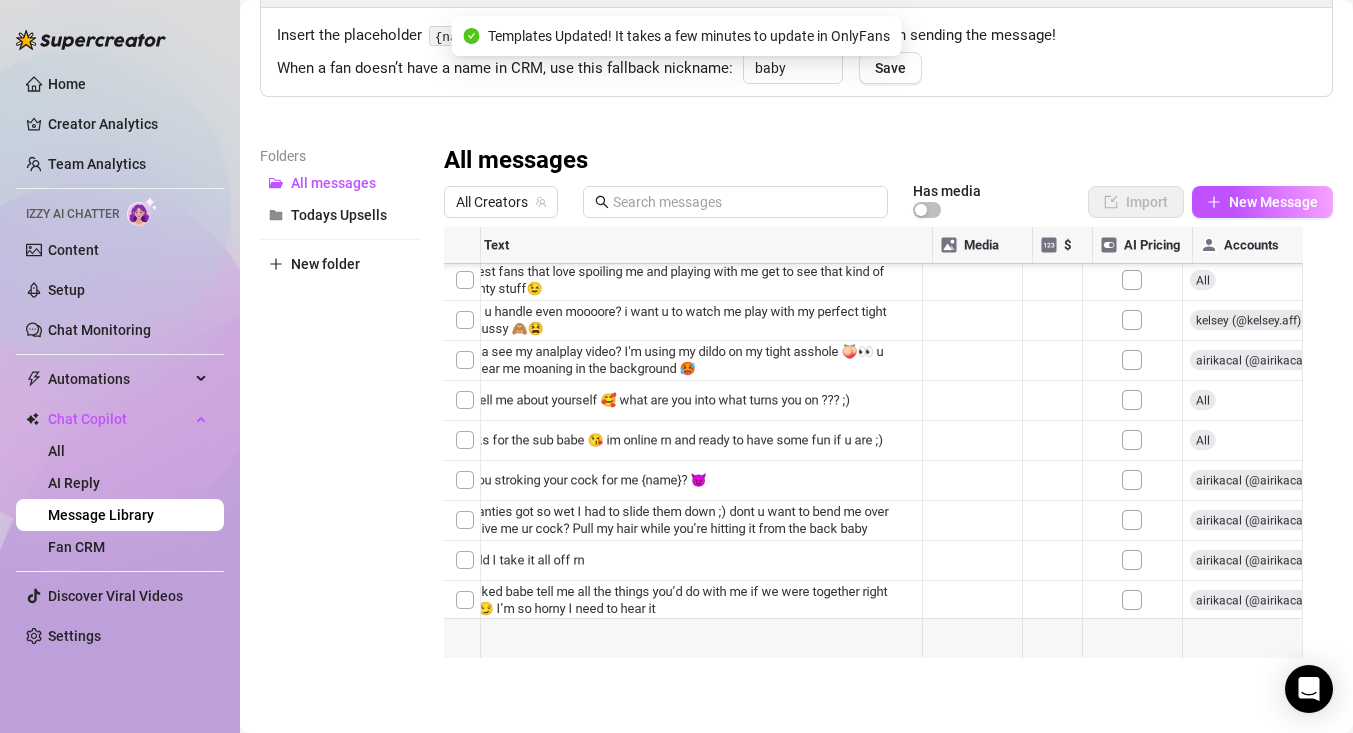 click at bounding box center (881, 450) 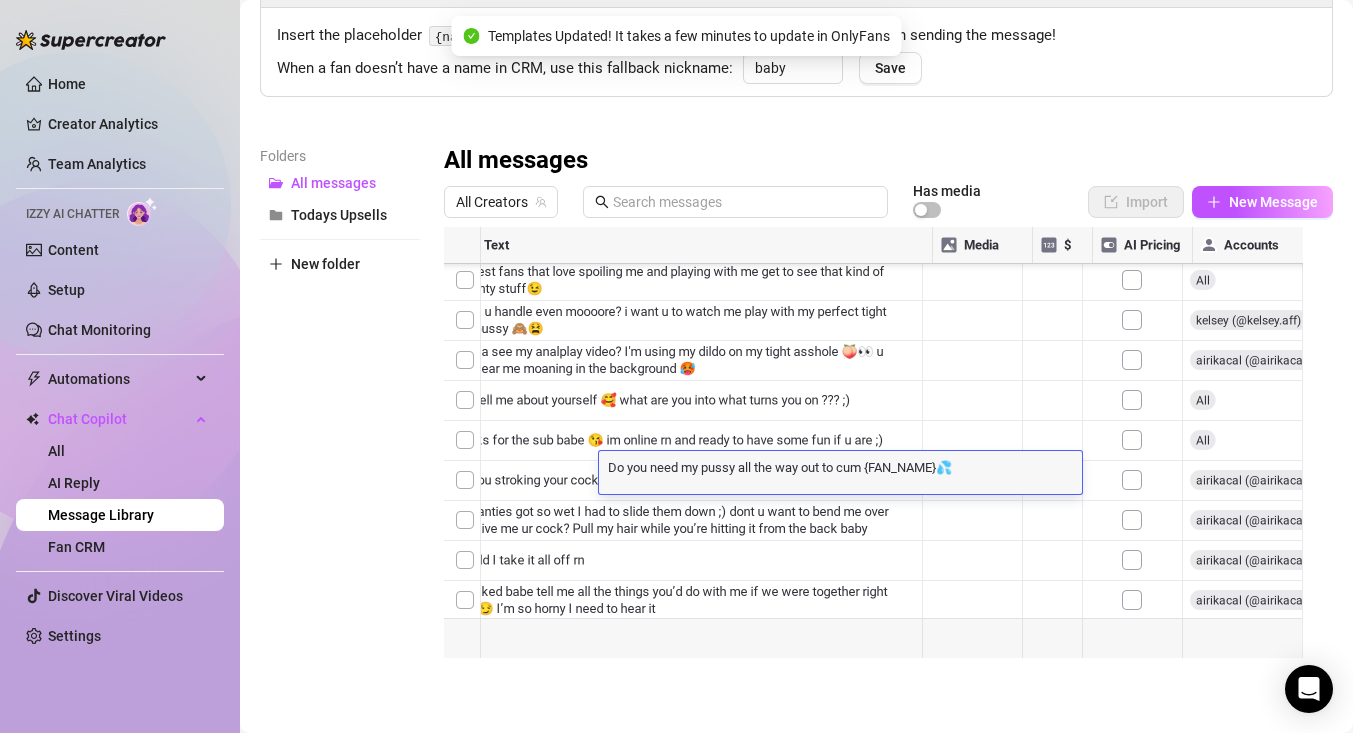 scroll, scrollTop: 0, scrollLeft: 0, axis: both 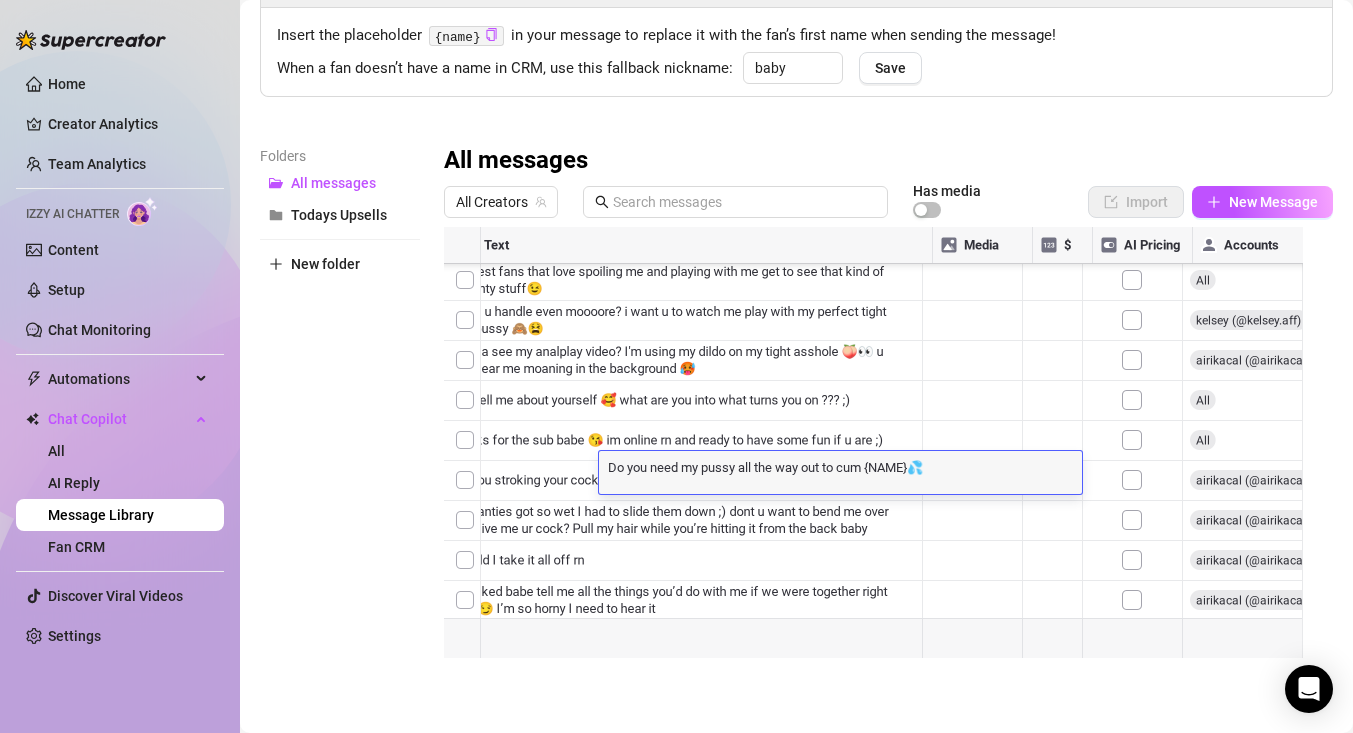 type on "Do you need my pussy all the way out to cum {NAME}💦" 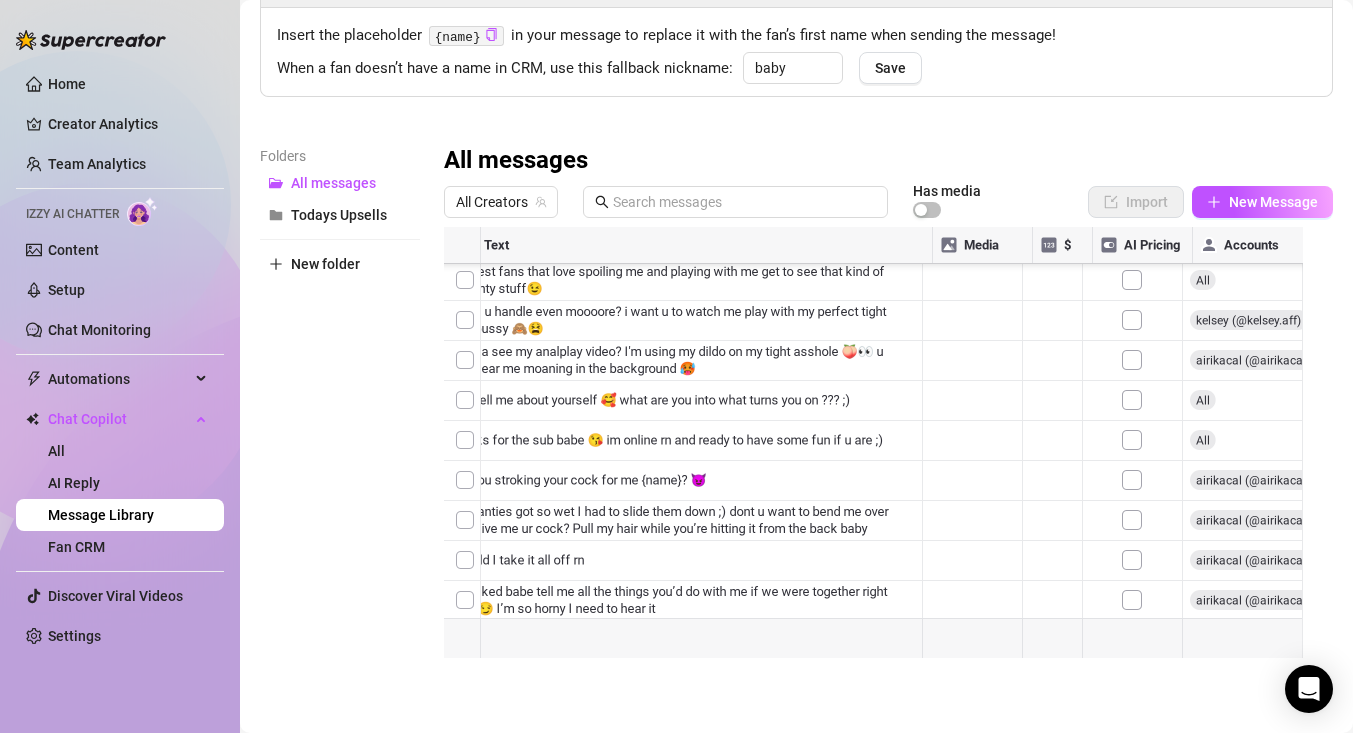 click at bounding box center [881, 450] 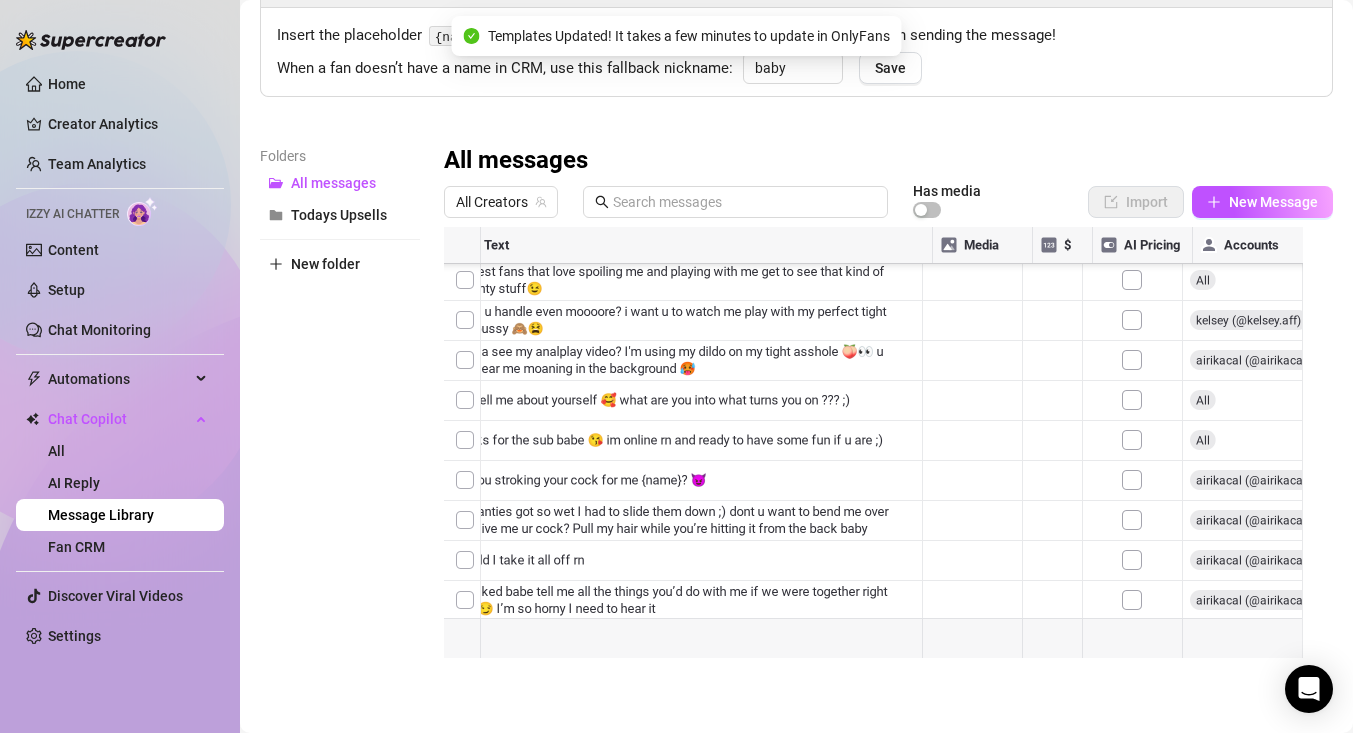 scroll, scrollTop: 1490, scrollLeft: 0, axis: vertical 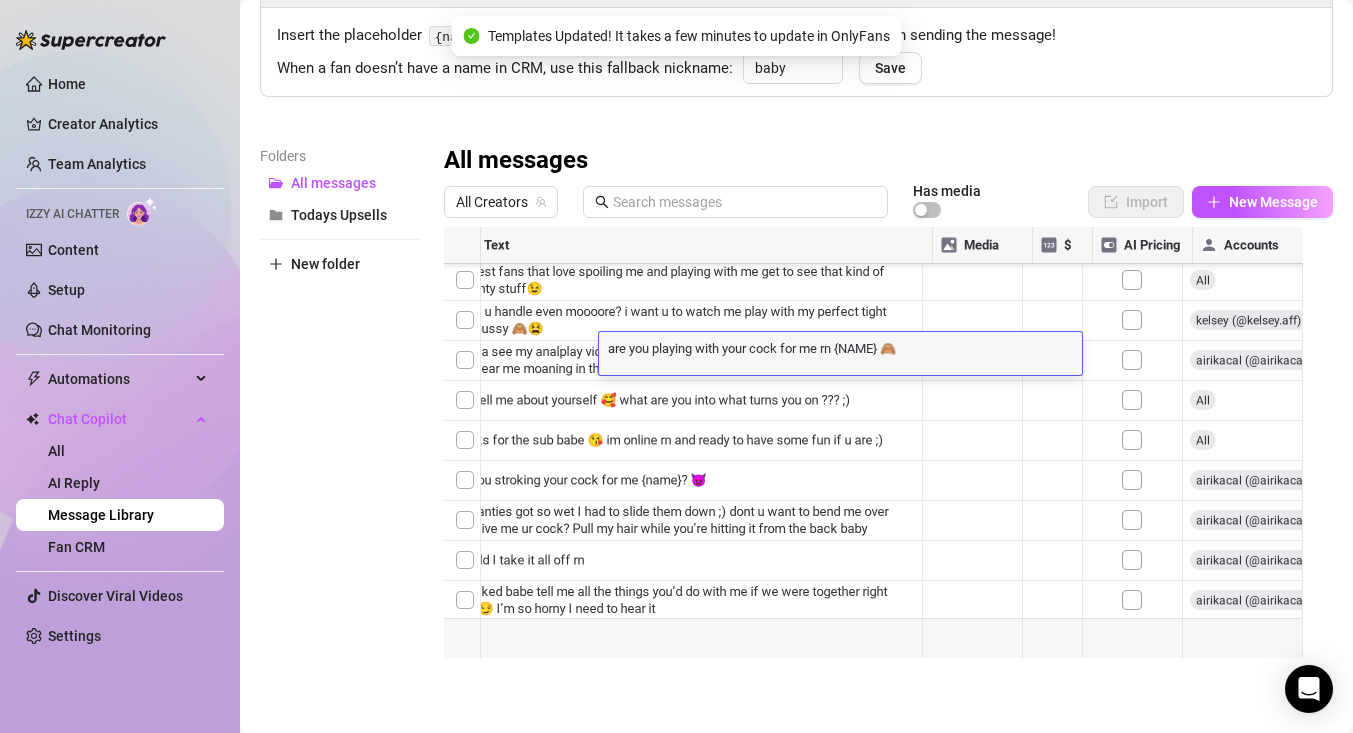 drag, startPoint x: 904, startPoint y: 350, endPoint x: 837, endPoint y: 350, distance: 67 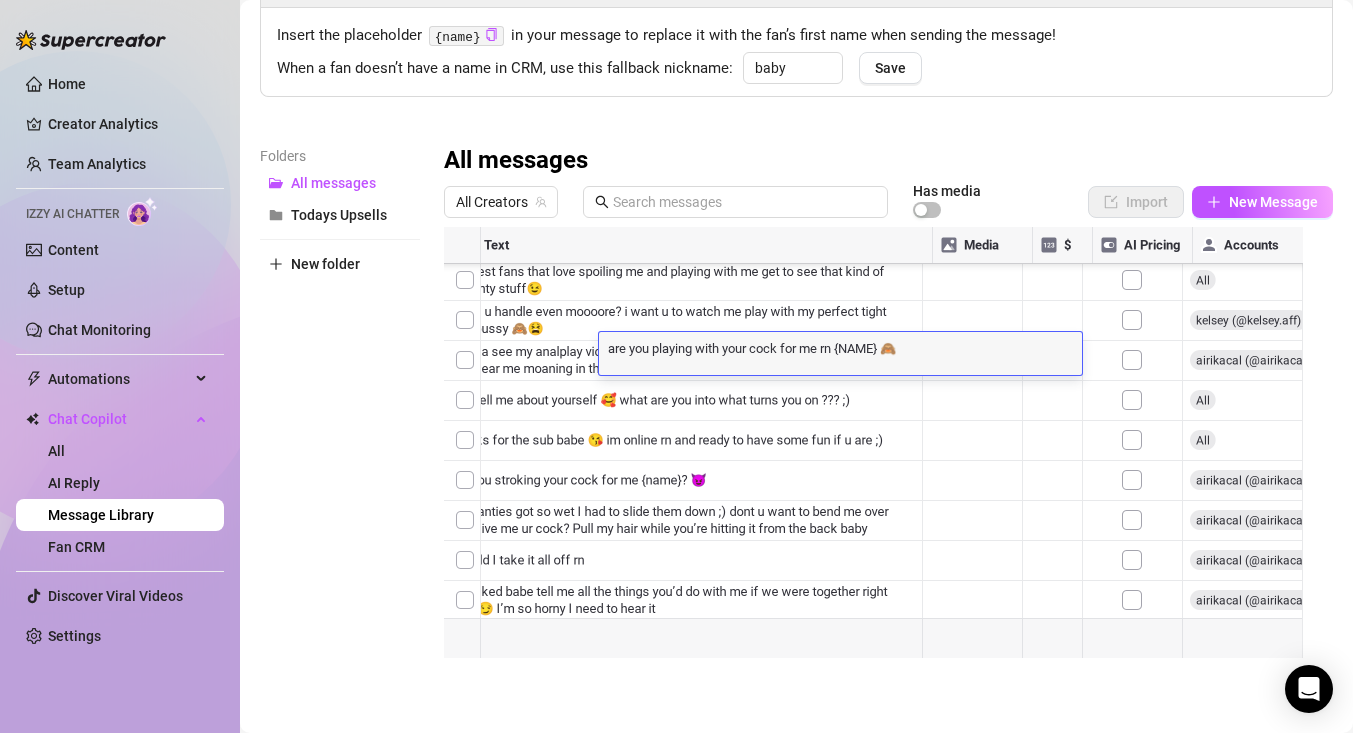 type on "are you playing with your cock for me rn 🙈" 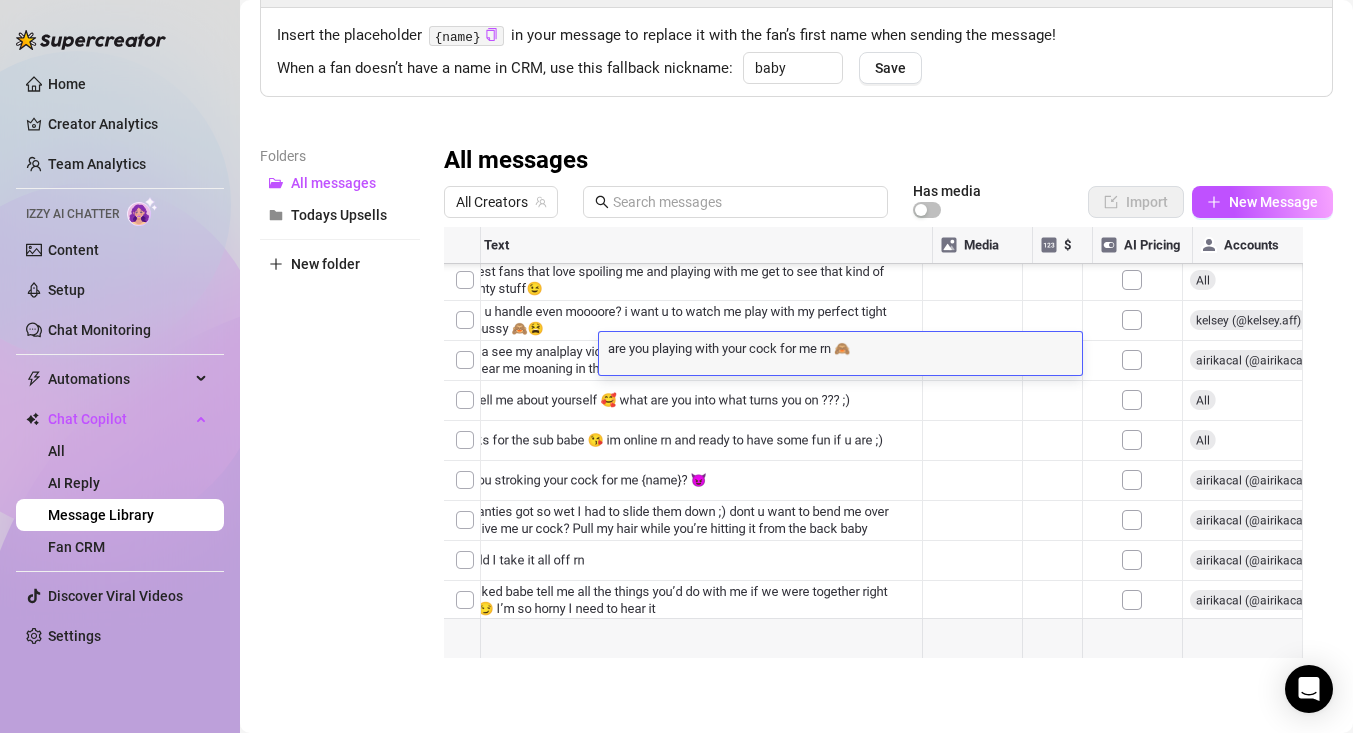 click at bounding box center (881, 450) 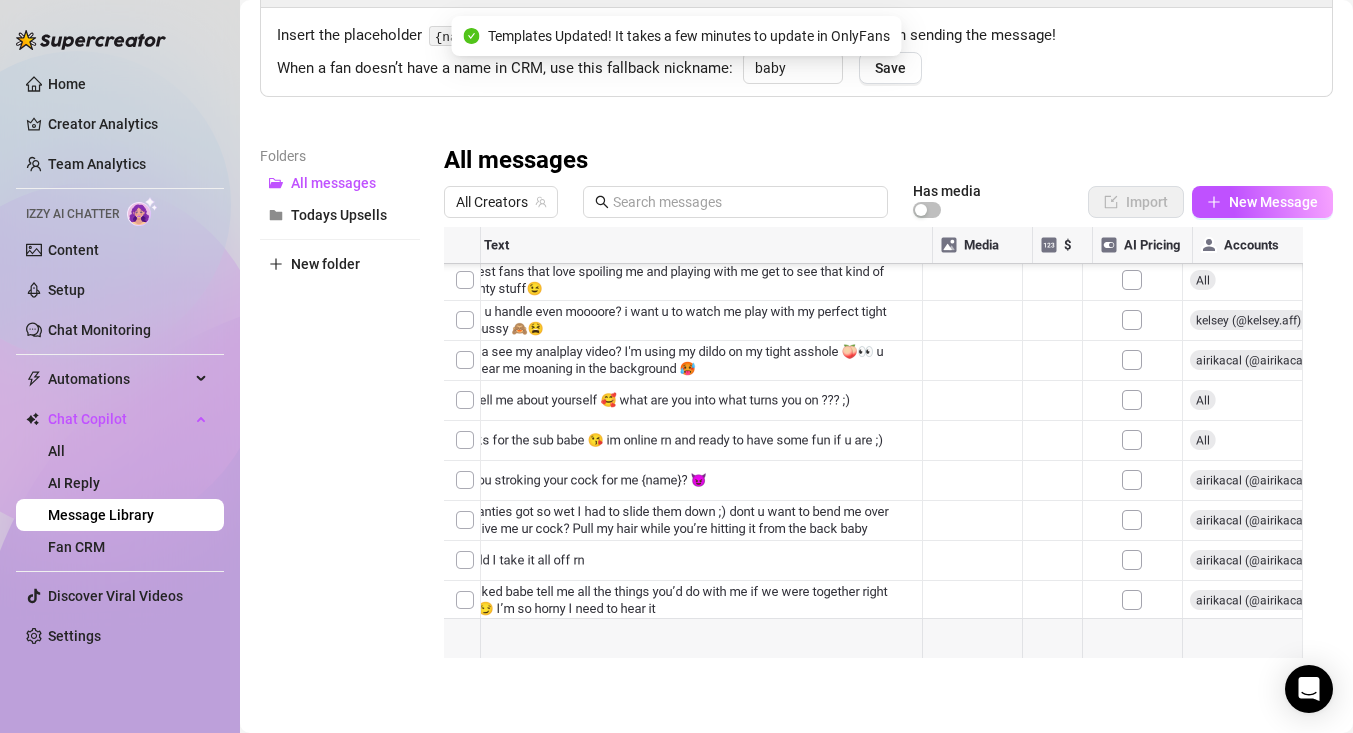 click at bounding box center (881, 450) 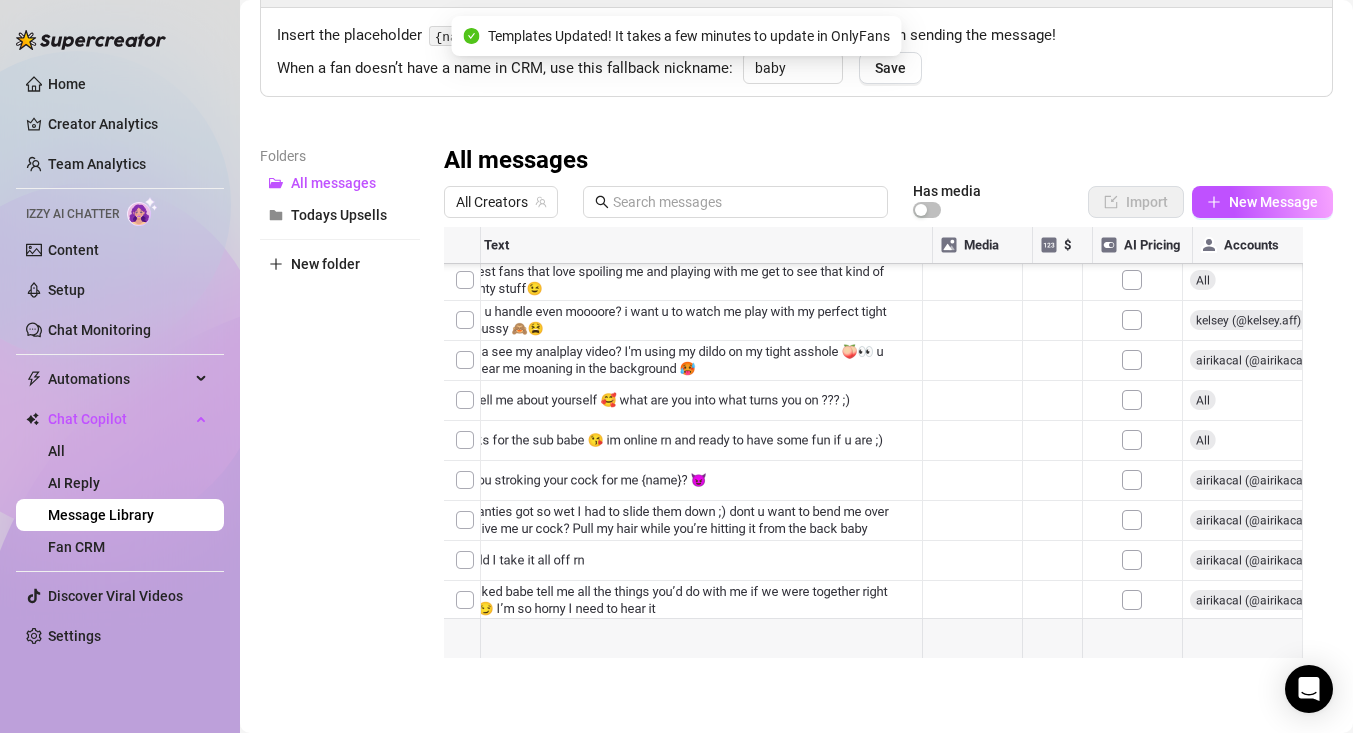 click at bounding box center (881, 450) 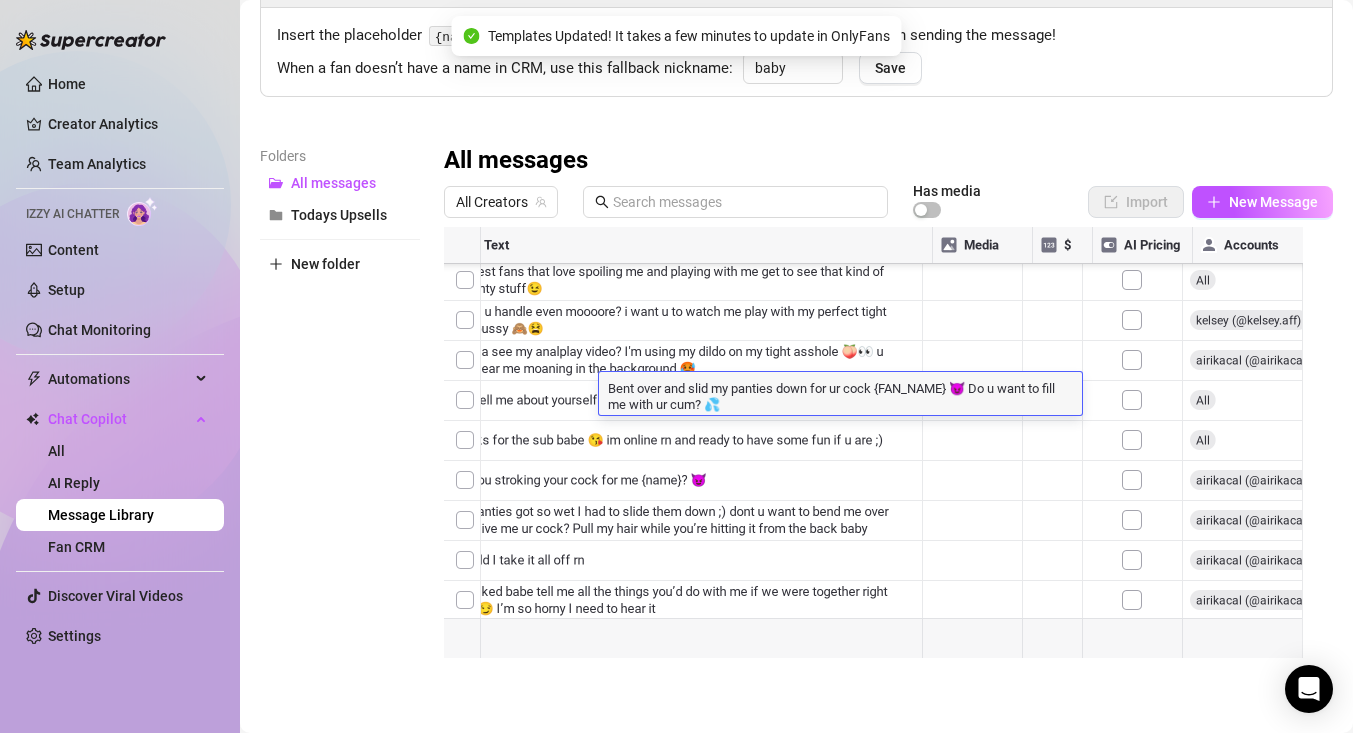 drag, startPoint x: 912, startPoint y: 393, endPoint x: 886, endPoint y: 393, distance: 26 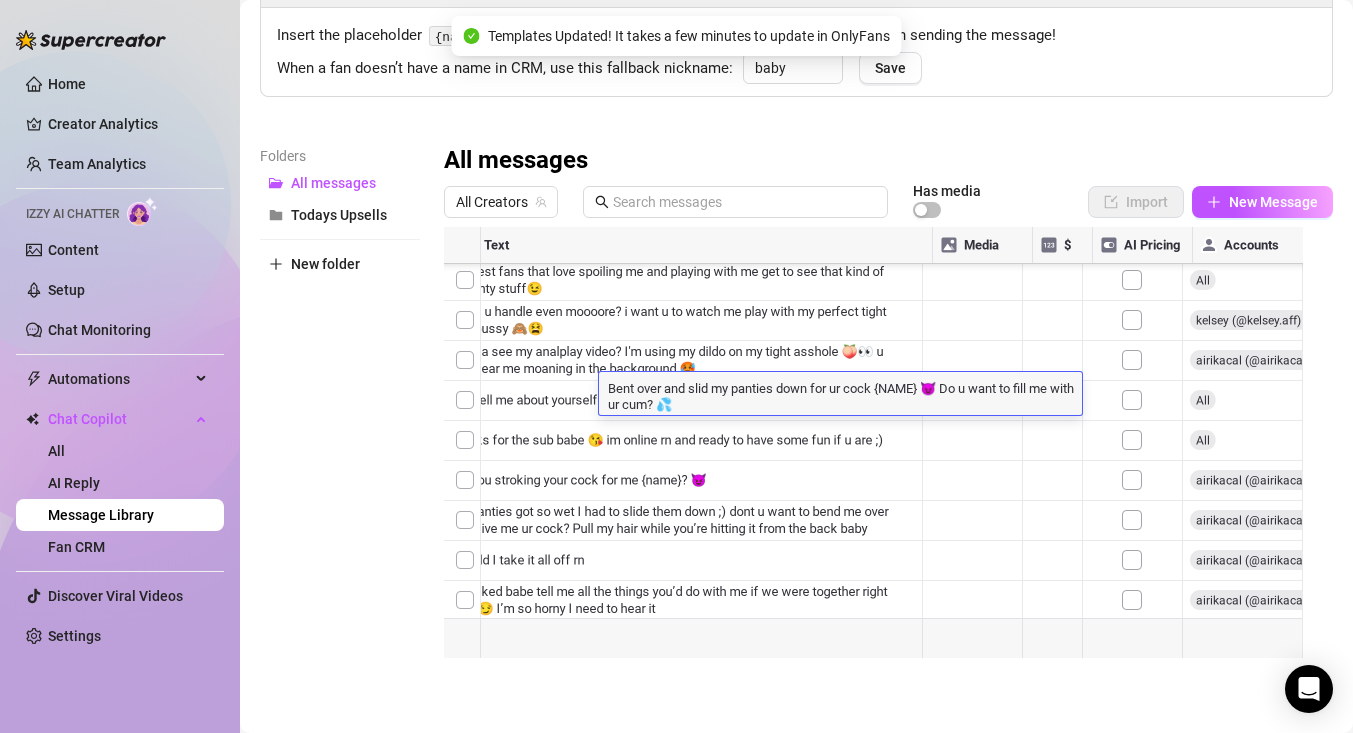 click at bounding box center [881, 450] 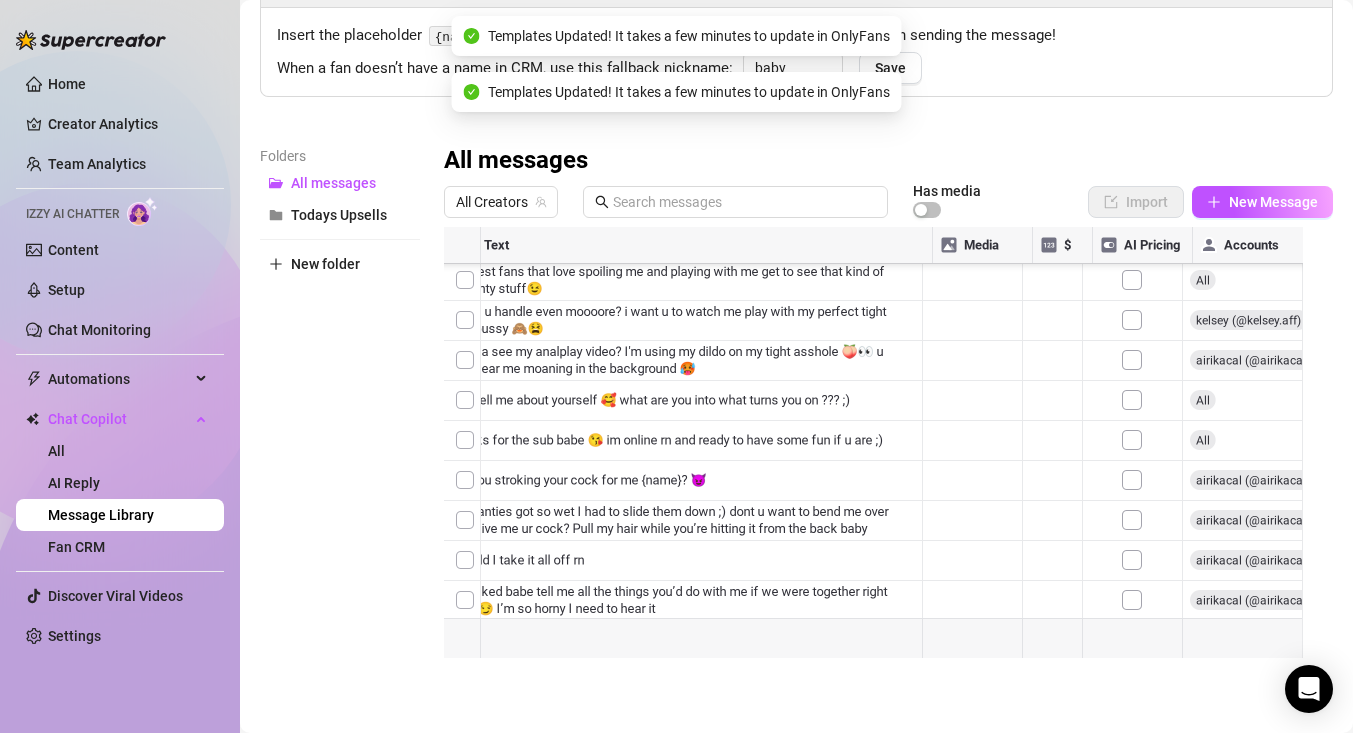 scroll, scrollTop: 1628, scrollLeft: 0, axis: vertical 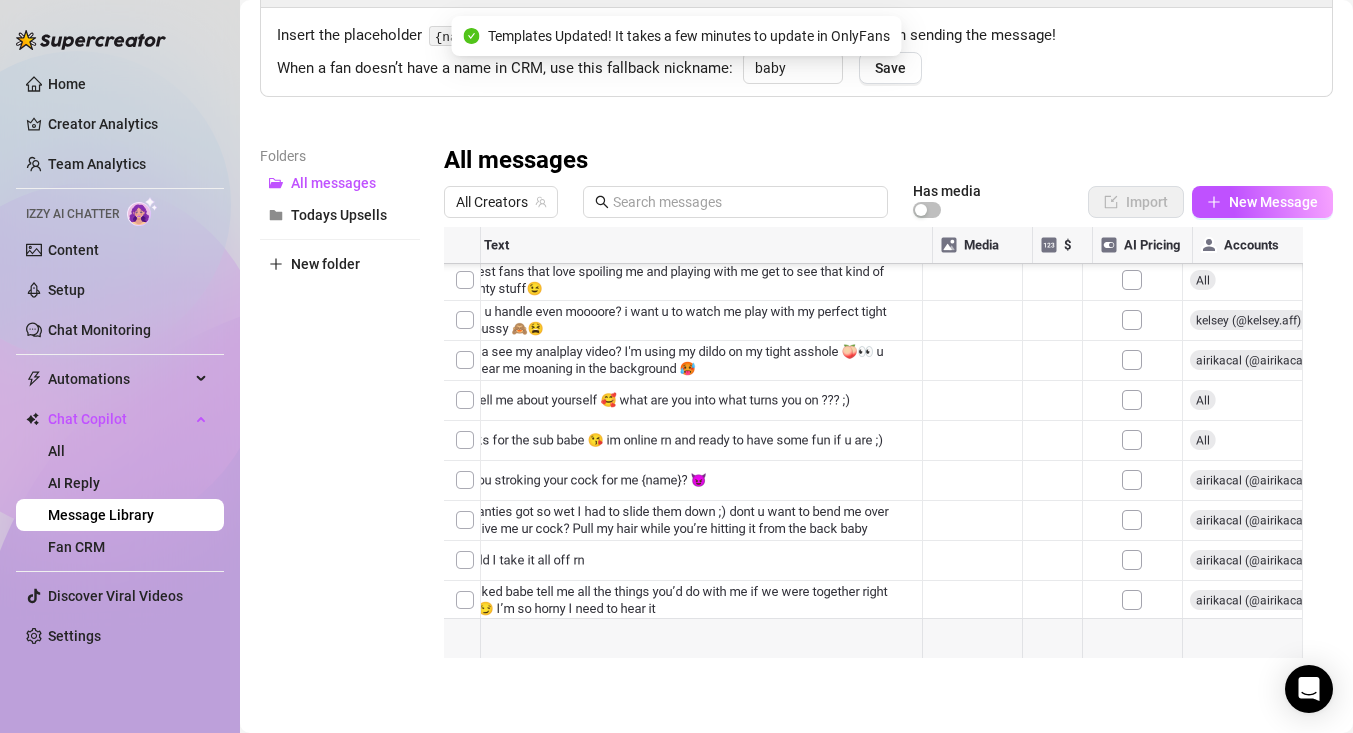 click at bounding box center (881, 450) 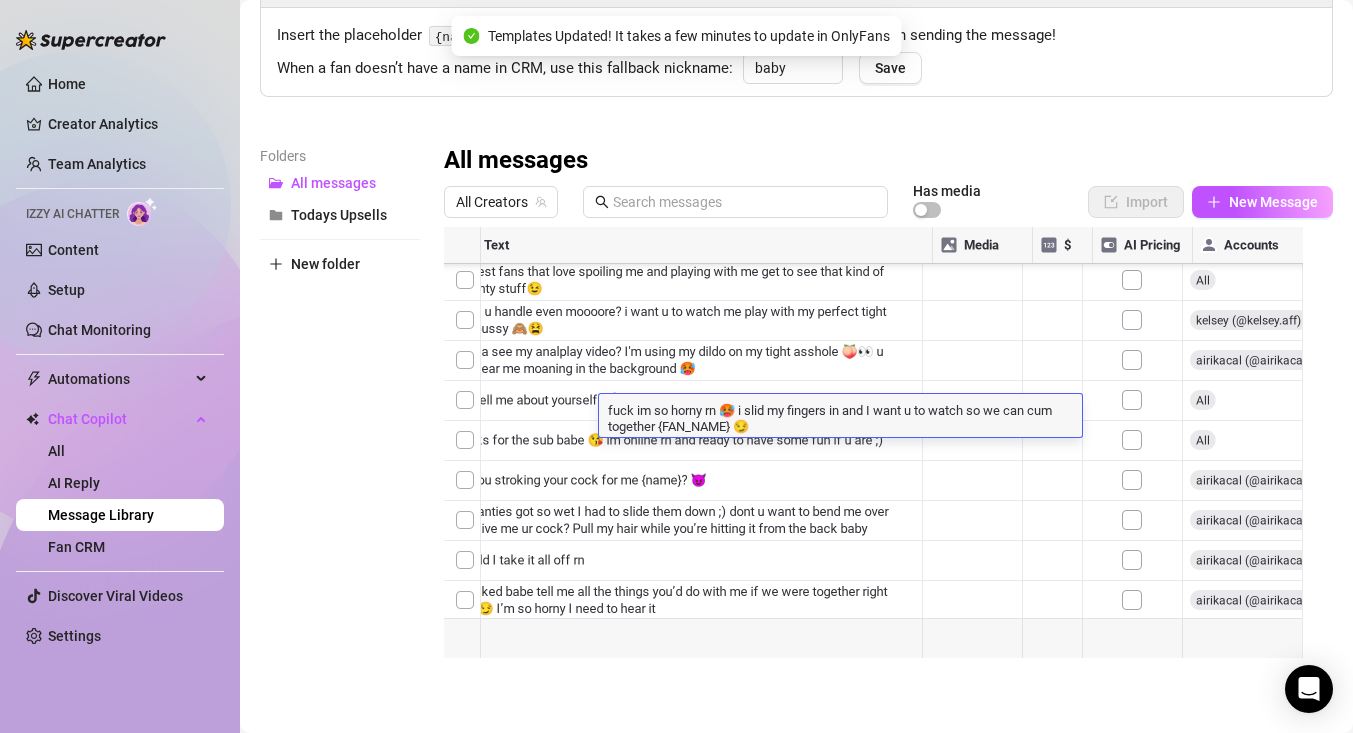 click on "fuck im so horny rn 🥵 i slid my fingers in and I want u to watch so we can cum together {FAN_NAME} 😏" at bounding box center (840, 417) 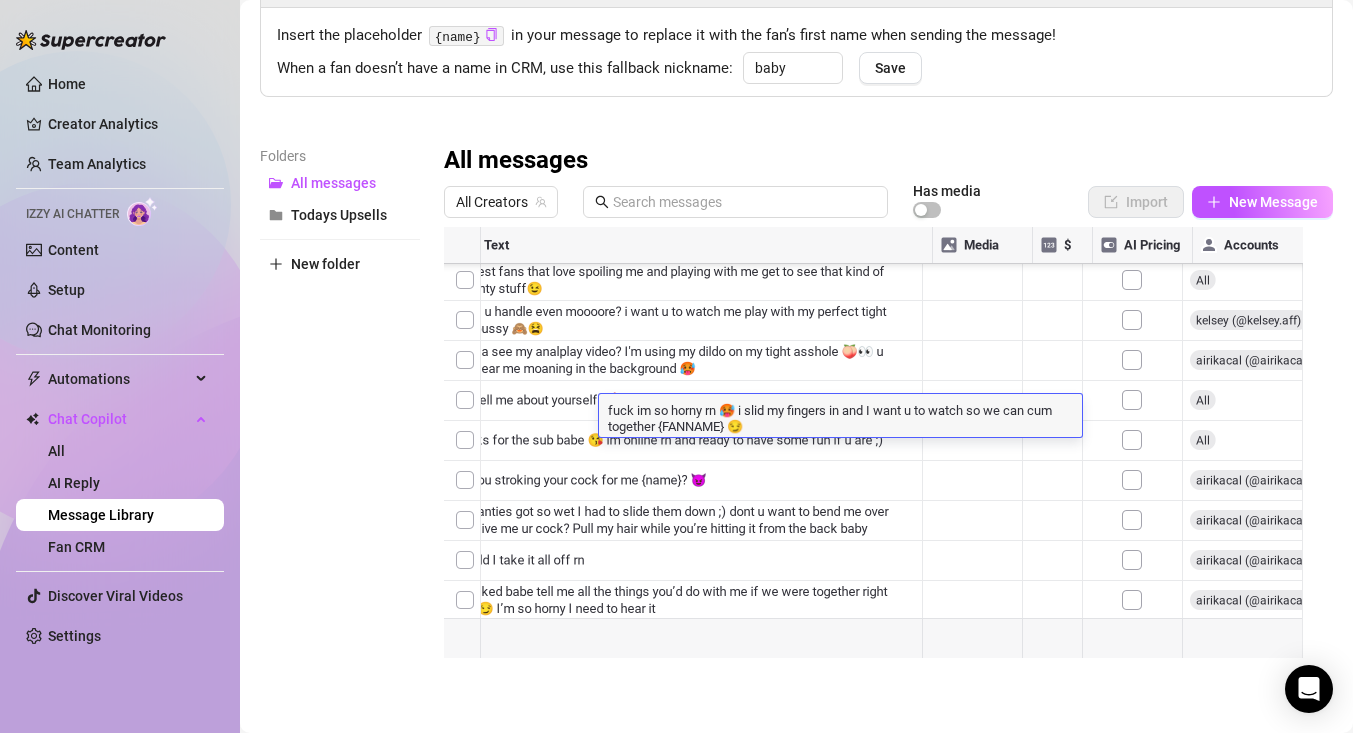 scroll, scrollTop: 0, scrollLeft: 0, axis: both 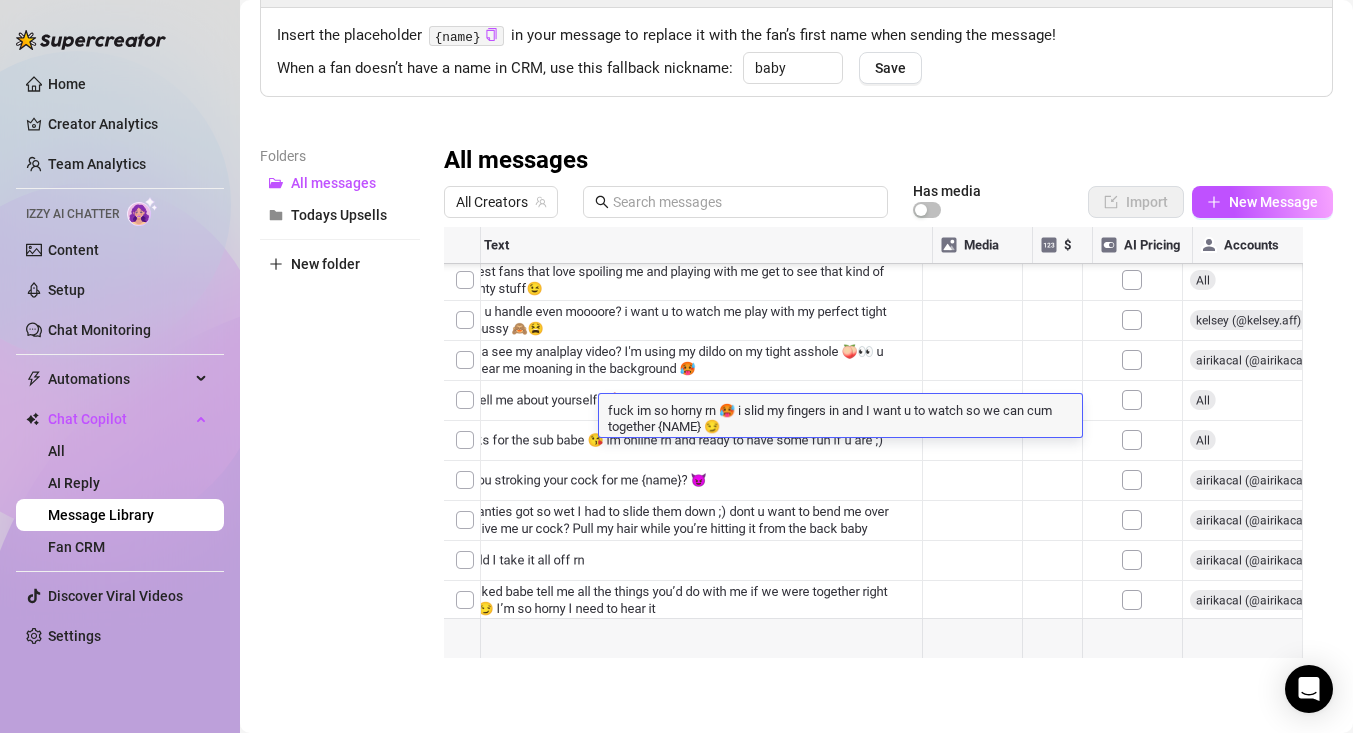 type on "fuck im so horny rn 🥵 i slid my fingers in and I want u to watch so we can cum together {NAME} 😏" 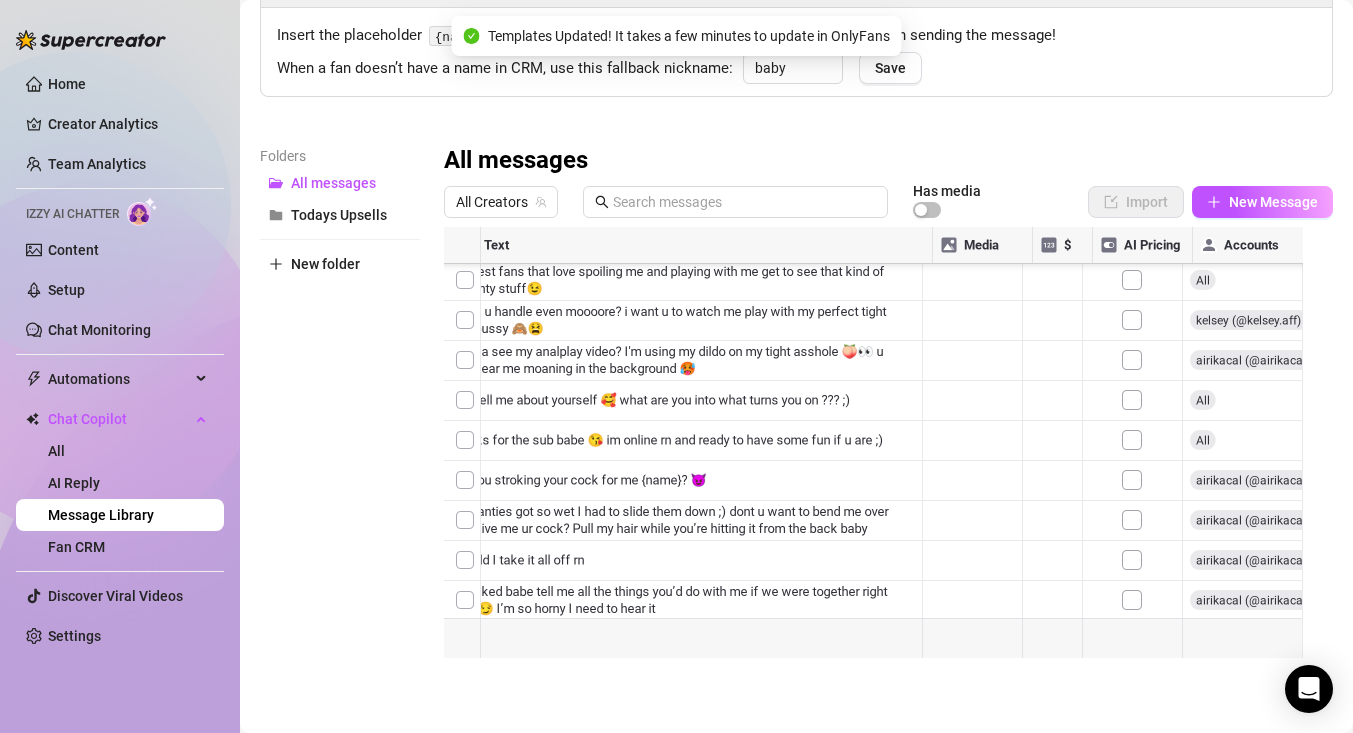 scroll, scrollTop: 1990, scrollLeft: 0, axis: vertical 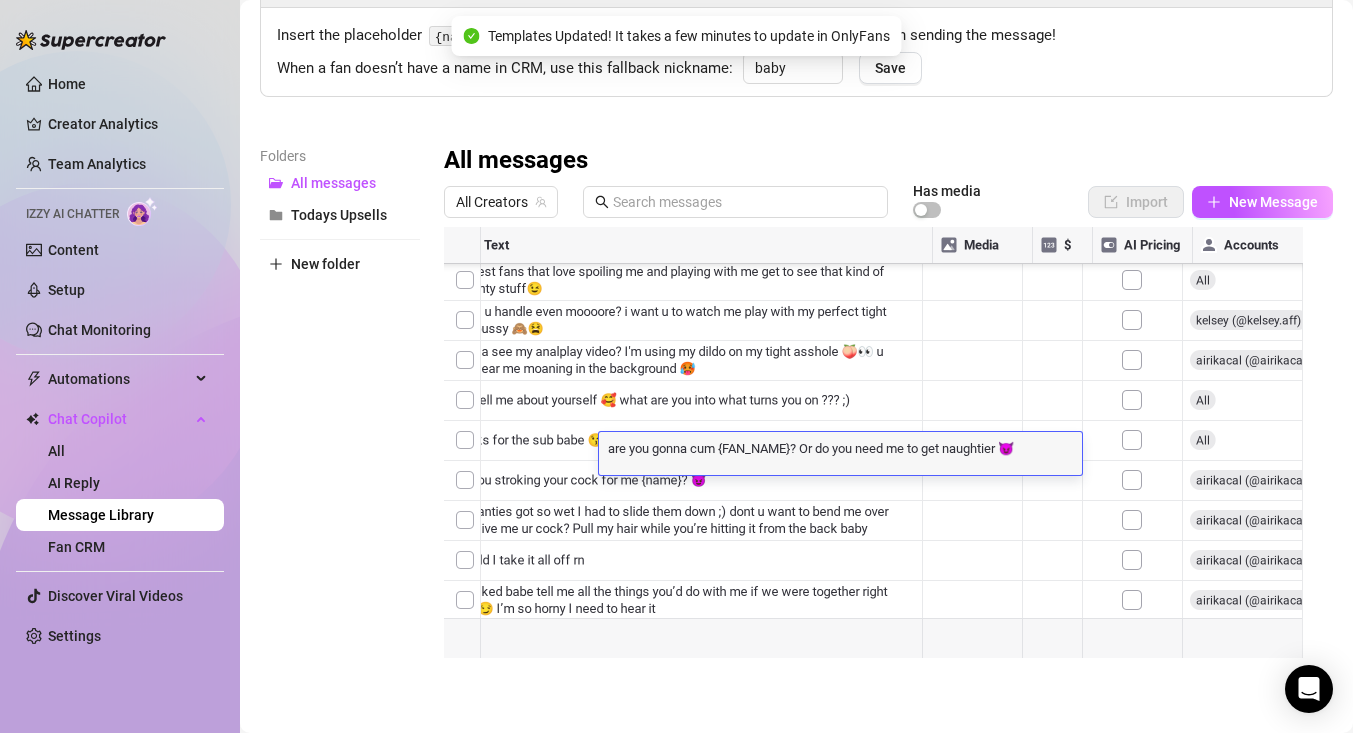 click on "are you gonna cum {FAN_NAME}? Or do you need me to get naughtier 😈" at bounding box center [840, 447] 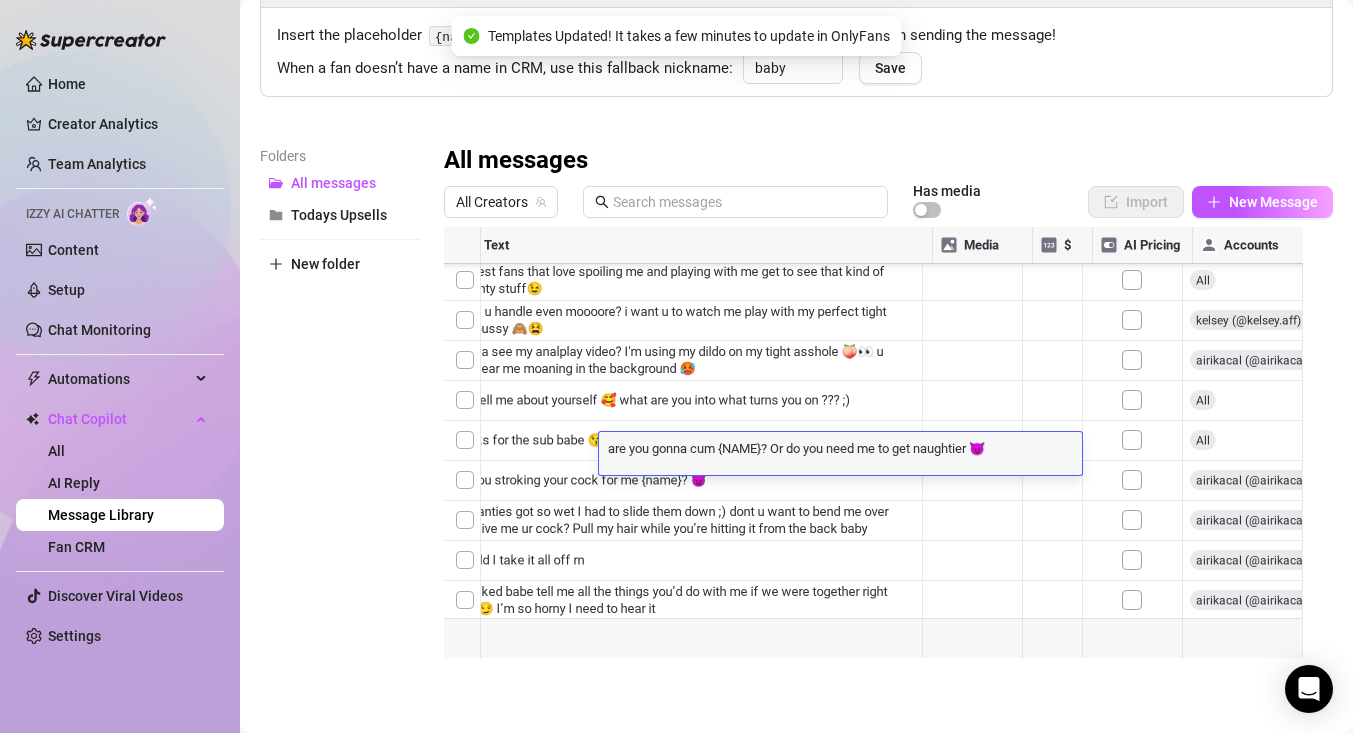 type on "are you gonna cum {NAME}? Or do you need me to get naughtier 😈" 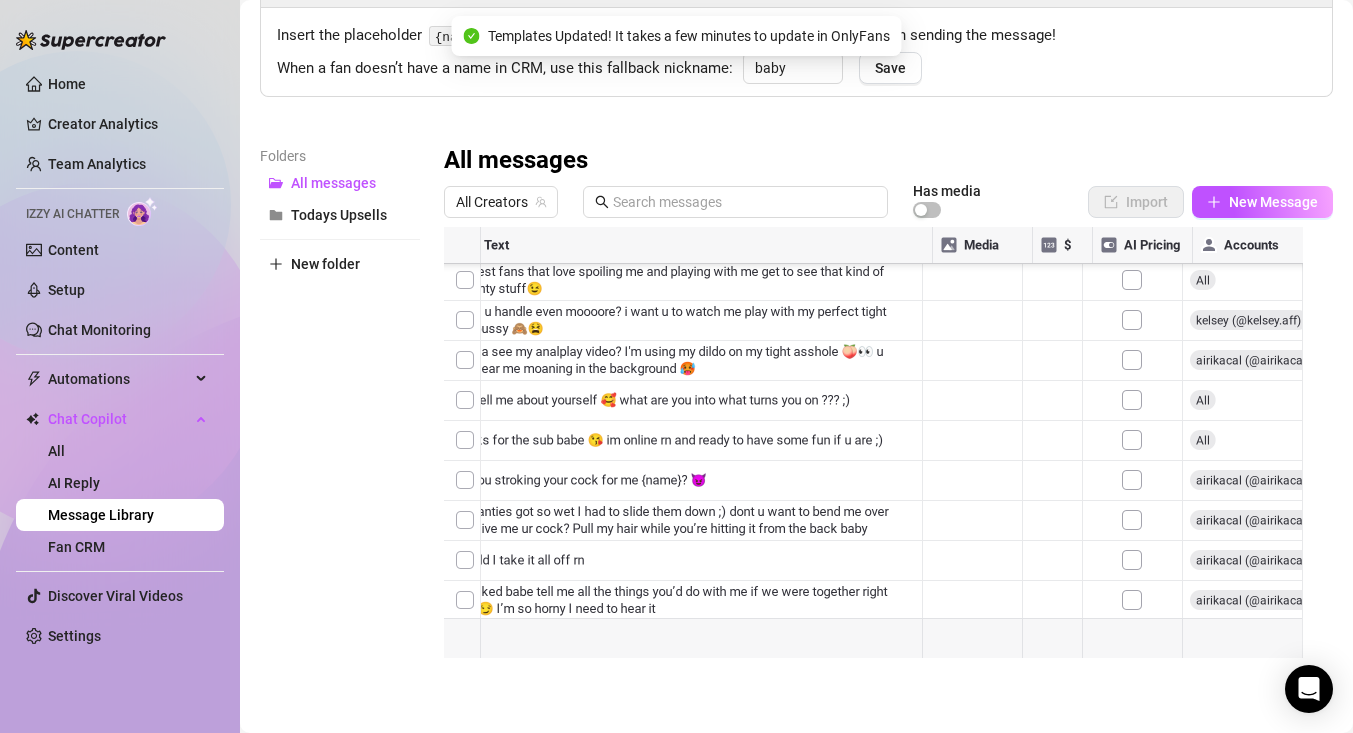 click at bounding box center [881, 450] 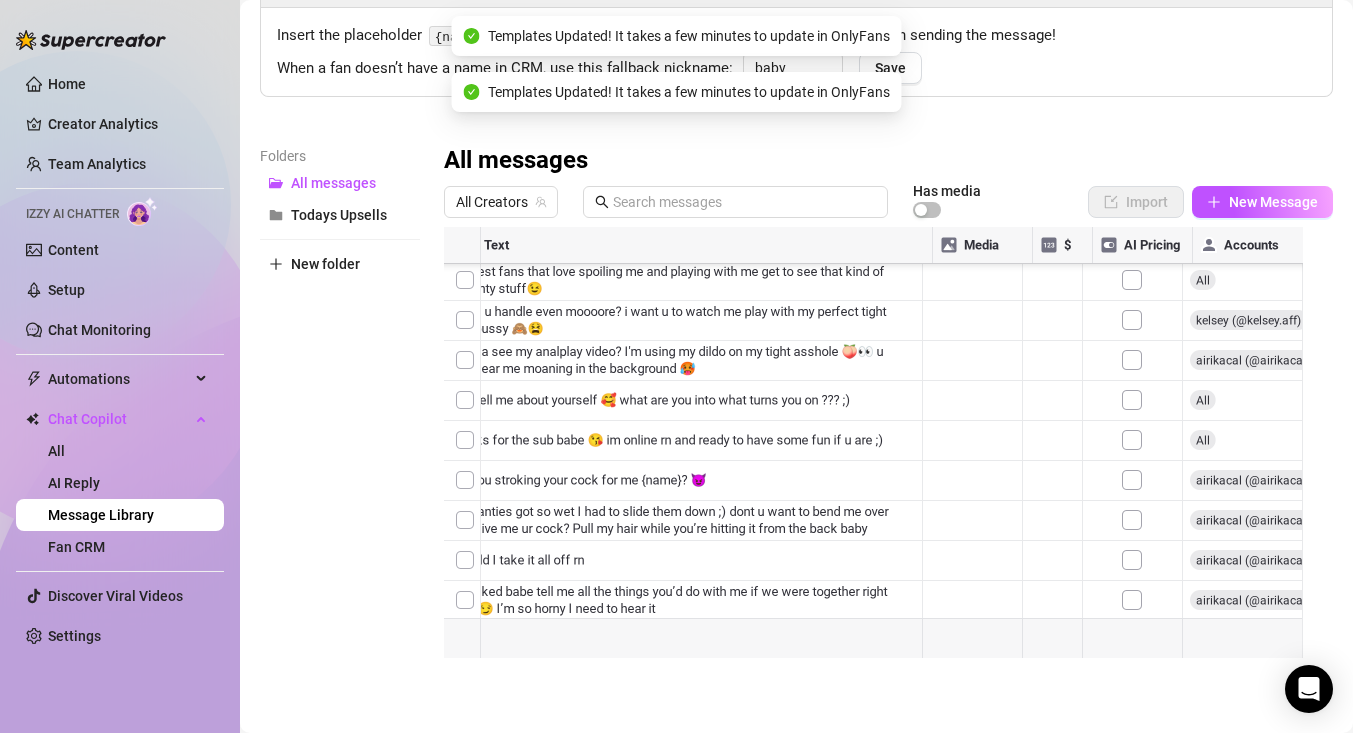 scroll, scrollTop: 2341, scrollLeft: 0, axis: vertical 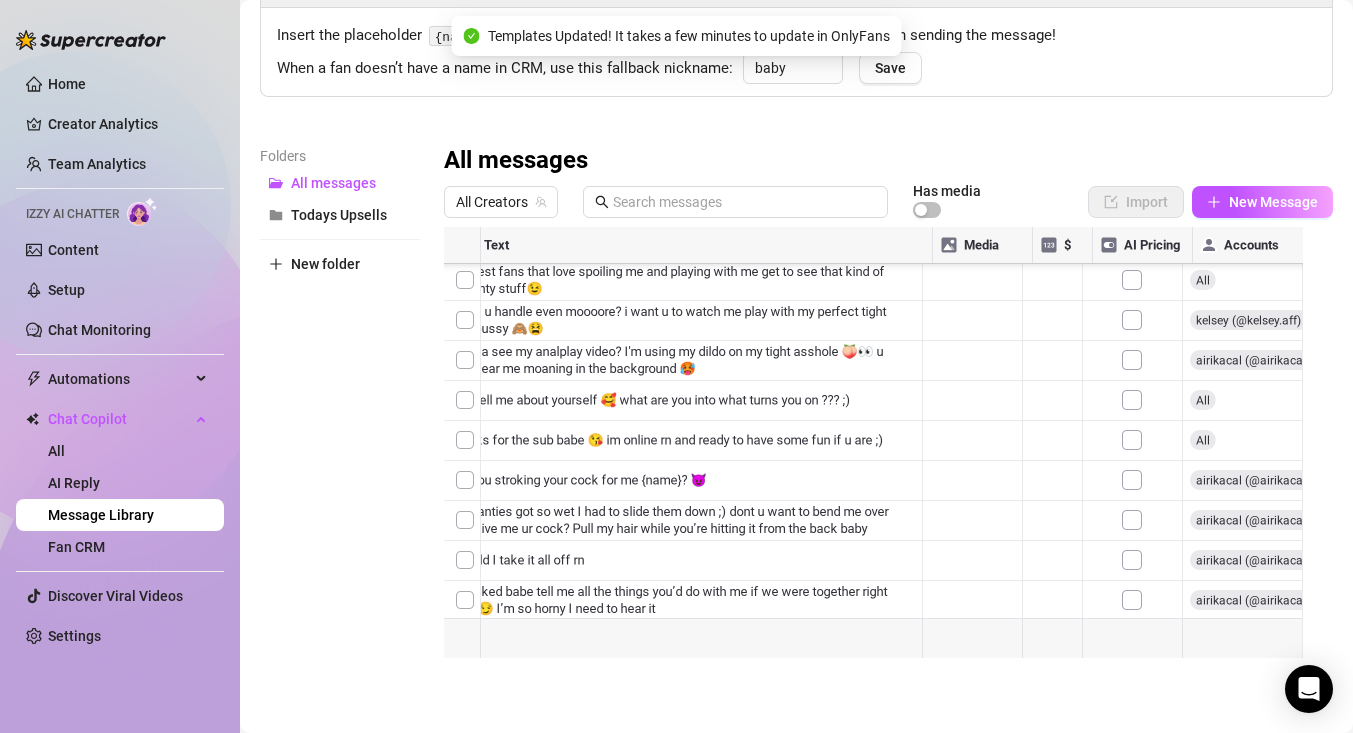 click at bounding box center (881, 450) 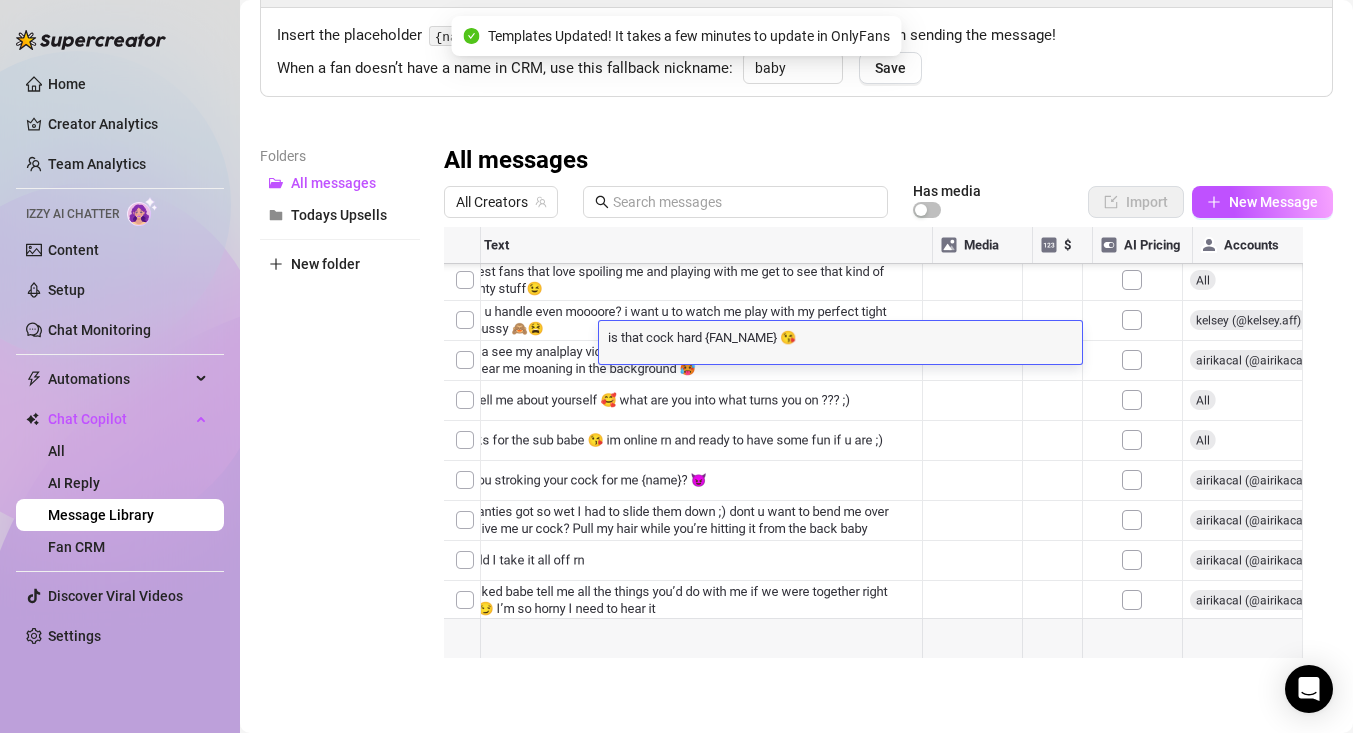 scroll, scrollTop: 0, scrollLeft: 0, axis: both 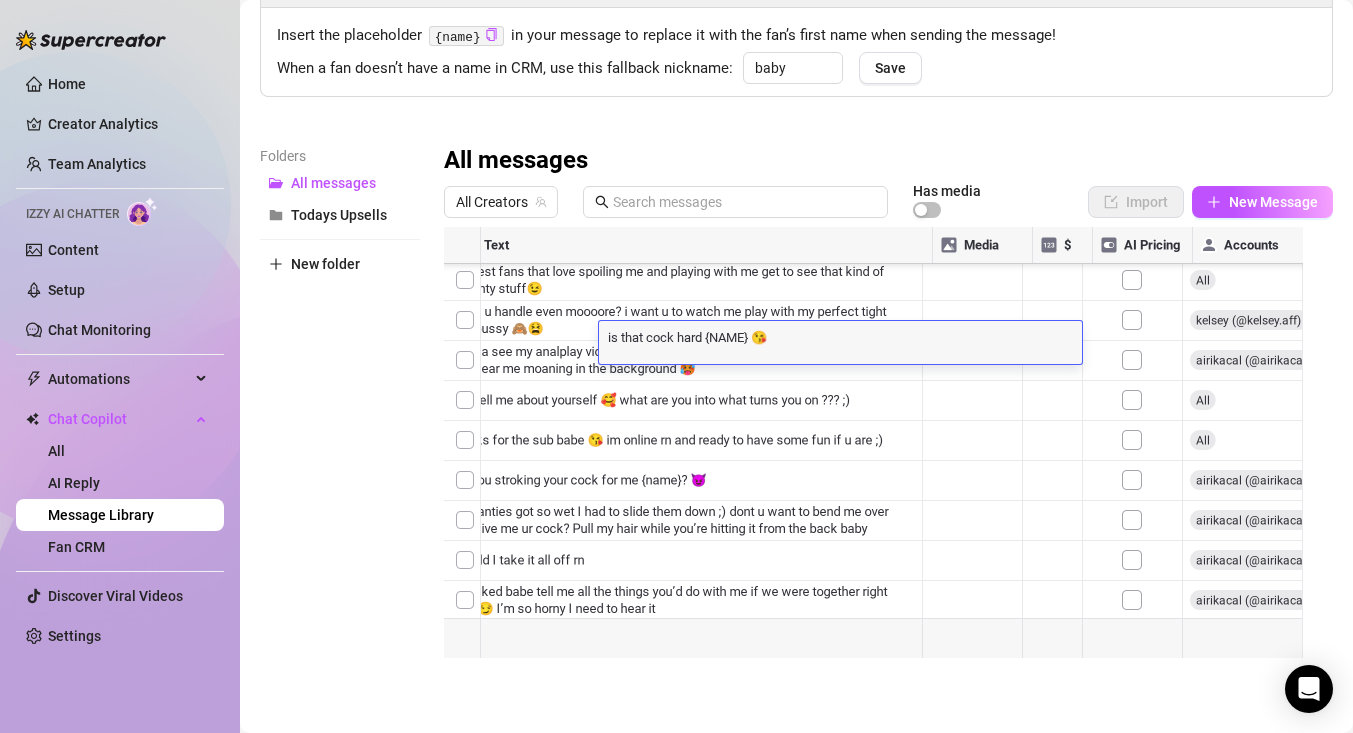 type on "is that cock hard {NAME} 😘" 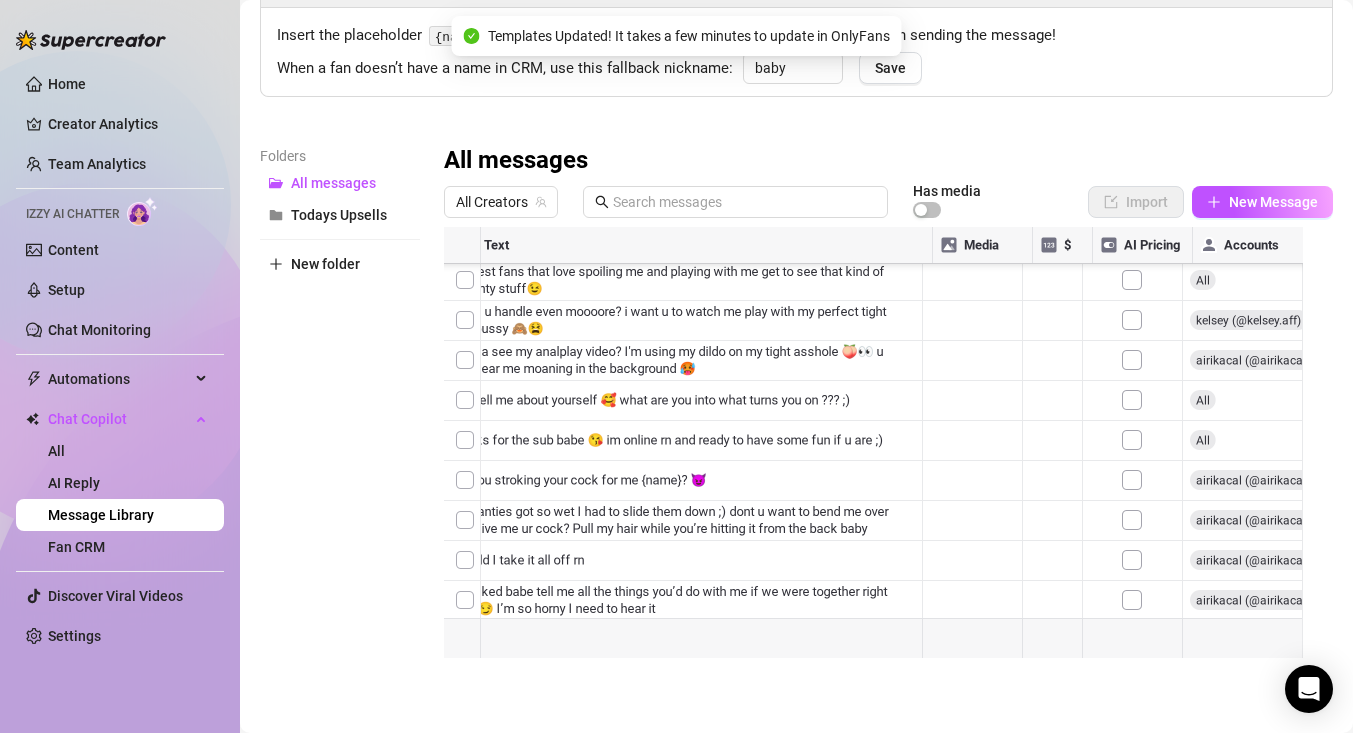 scroll, scrollTop: 2632, scrollLeft: 0, axis: vertical 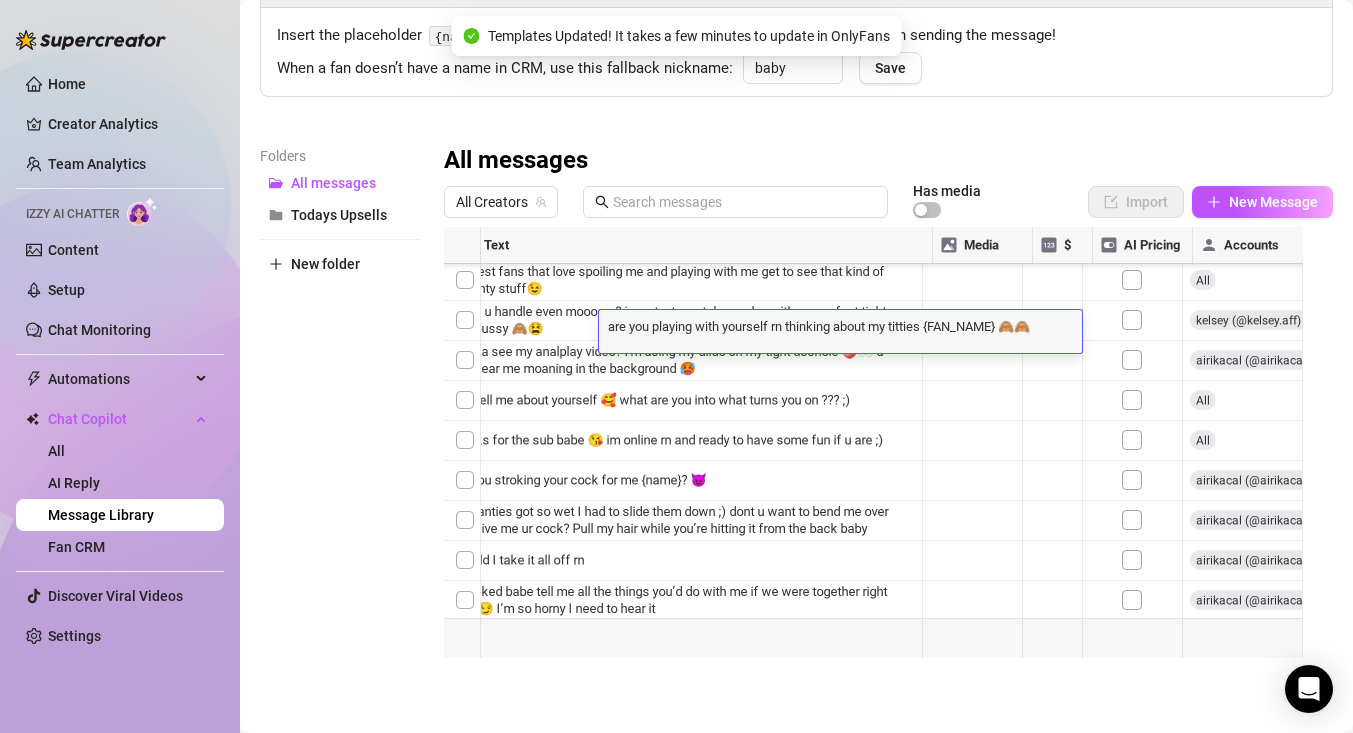 click on "are you playing with yourself rn thinking about my titties {FAN_NAME} 🙈🙈" at bounding box center [840, 325] 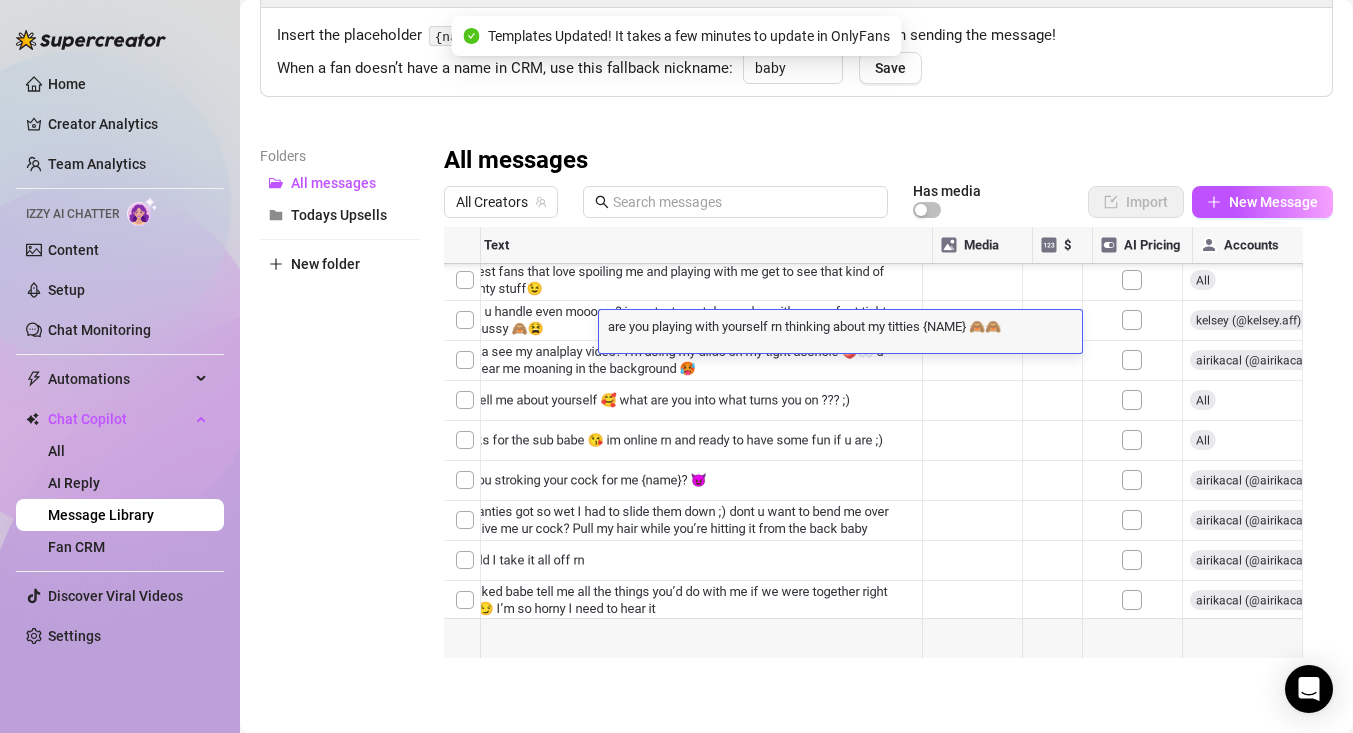 type on "are you playing with yourself rn thinking about my titties {NAME} 🙈🙈" 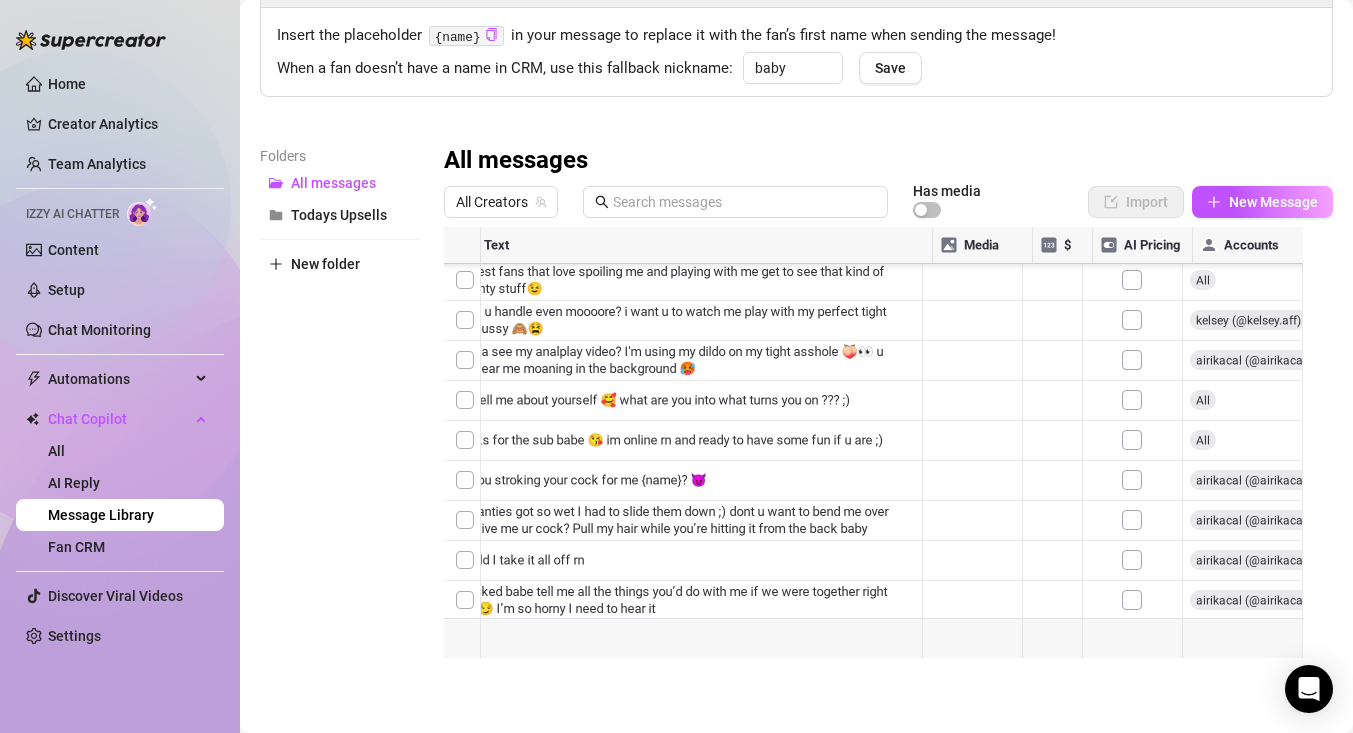 scroll, scrollTop: 6695, scrollLeft: 0, axis: vertical 